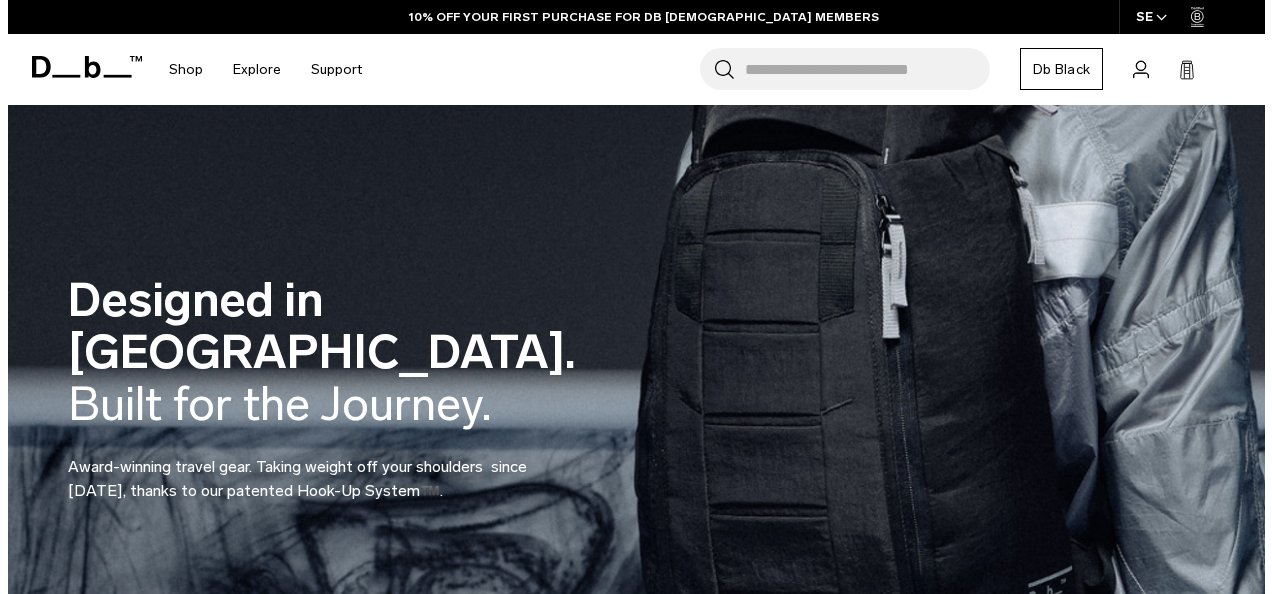 scroll, scrollTop: 0, scrollLeft: 0, axis: both 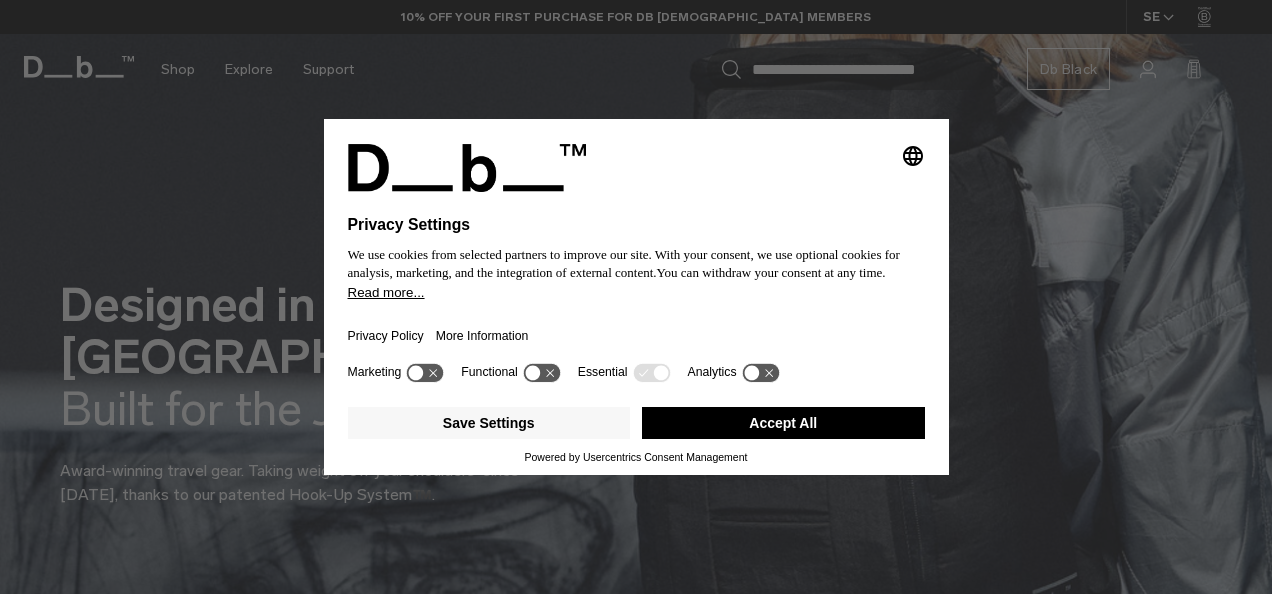 click on "Accept All" at bounding box center [783, 423] 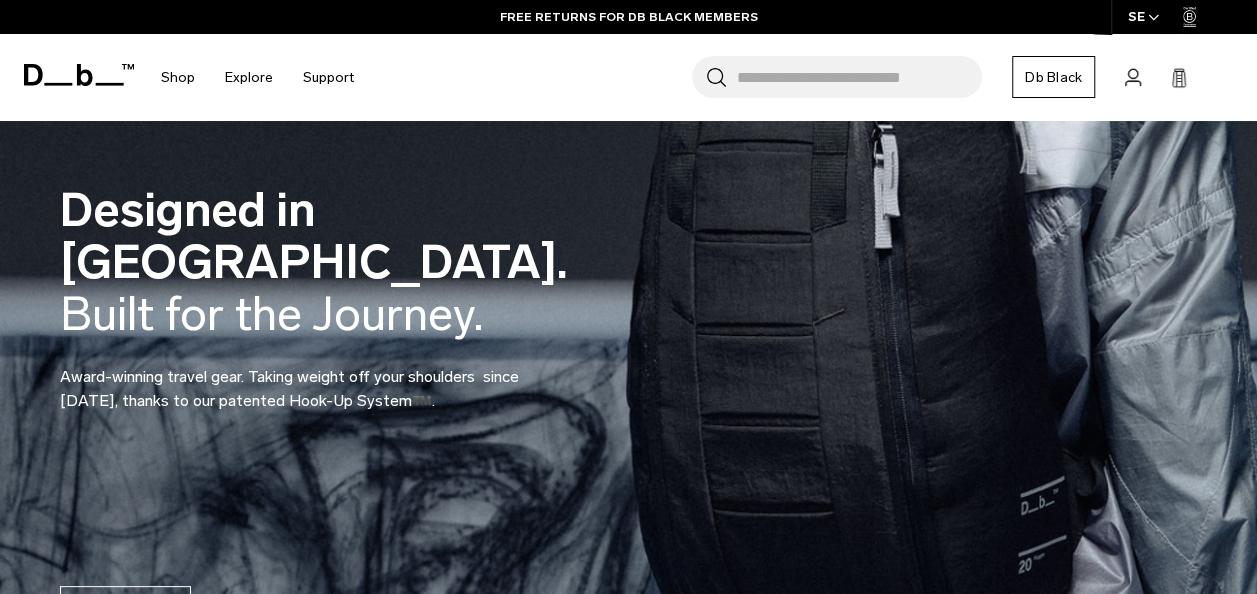 scroll, scrollTop: 0, scrollLeft: 0, axis: both 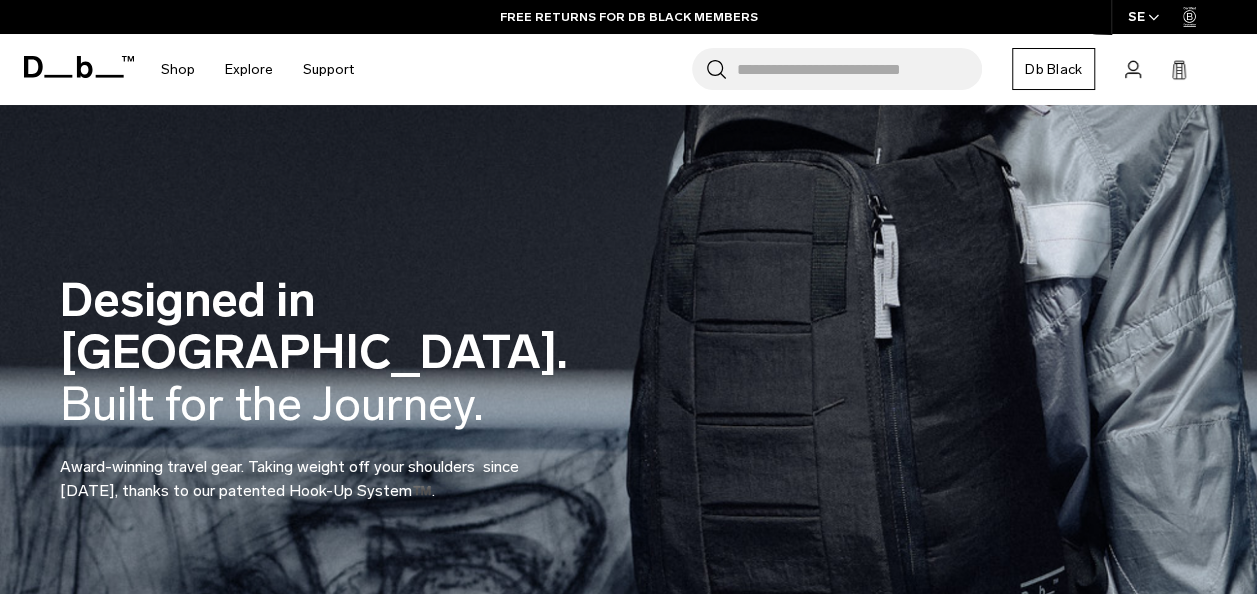 click 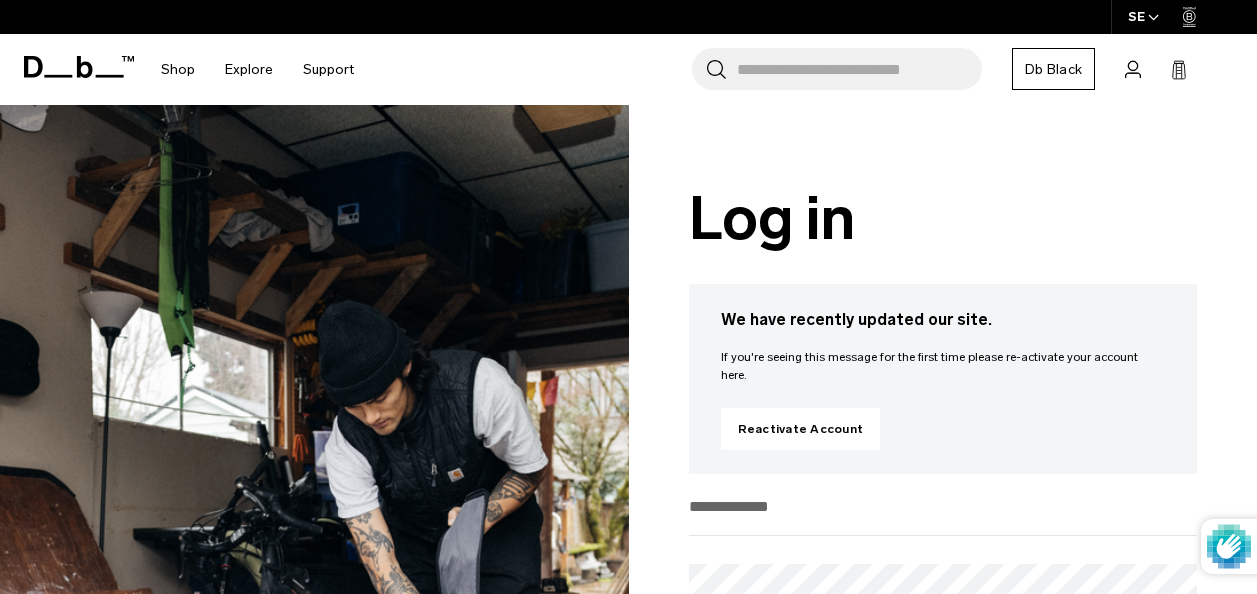scroll, scrollTop: 0, scrollLeft: 0, axis: both 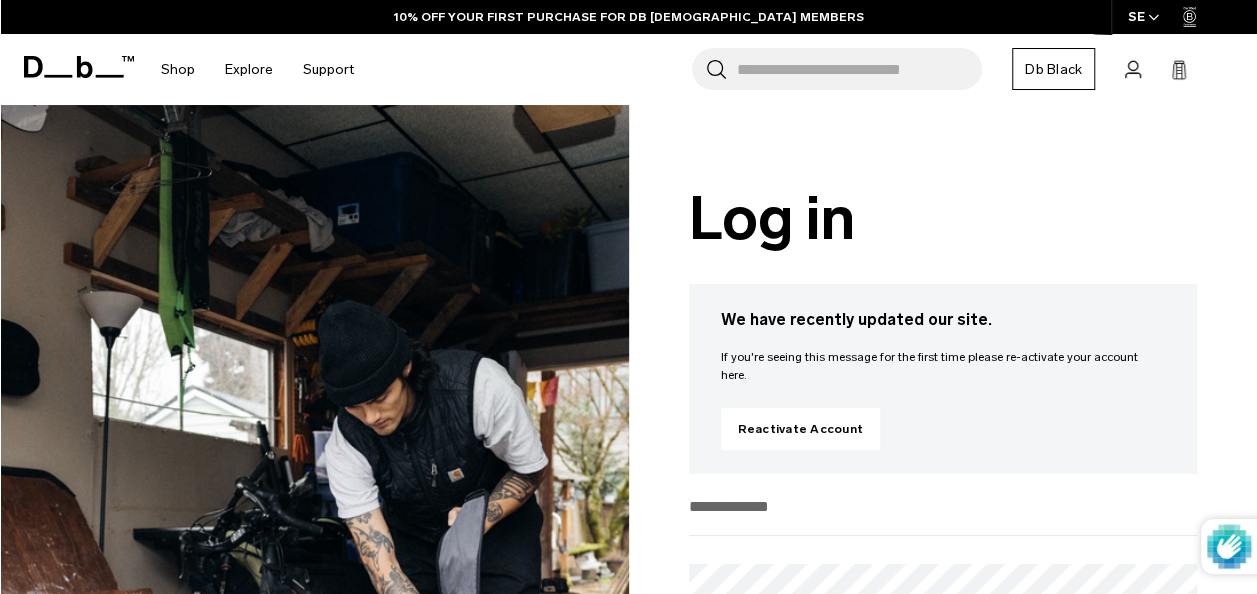 click at bounding box center (943, 513) 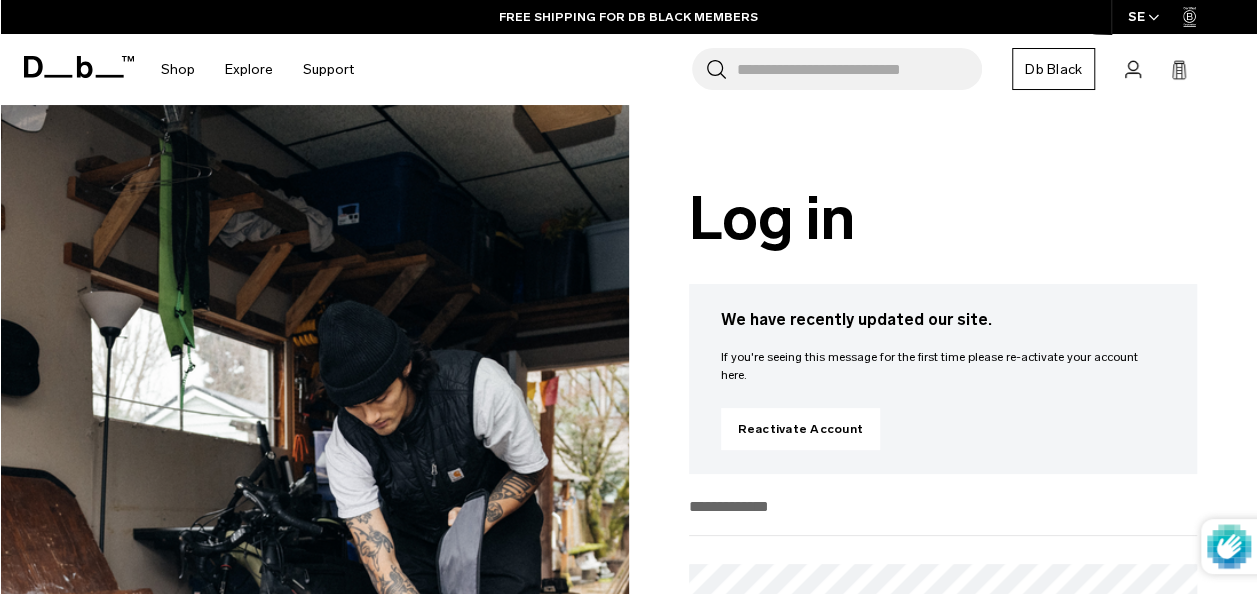type on "**********" 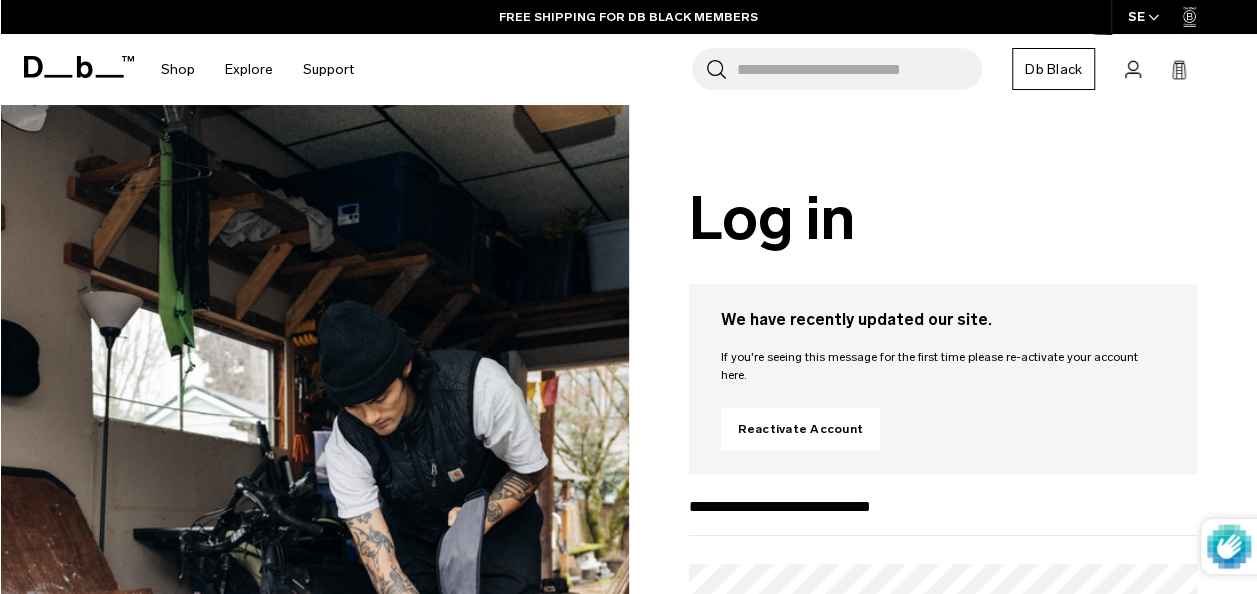 scroll, scrollTop: 147, scrollLeft: 0, axis: vertical 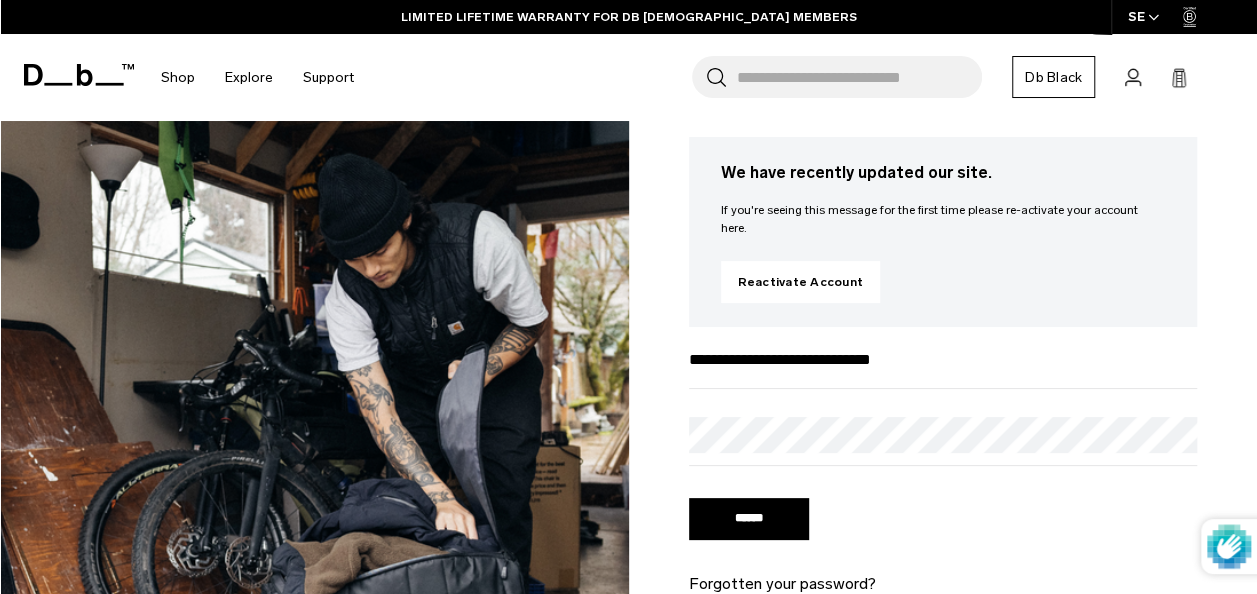 click on "******" at bounding box center [749, 519] 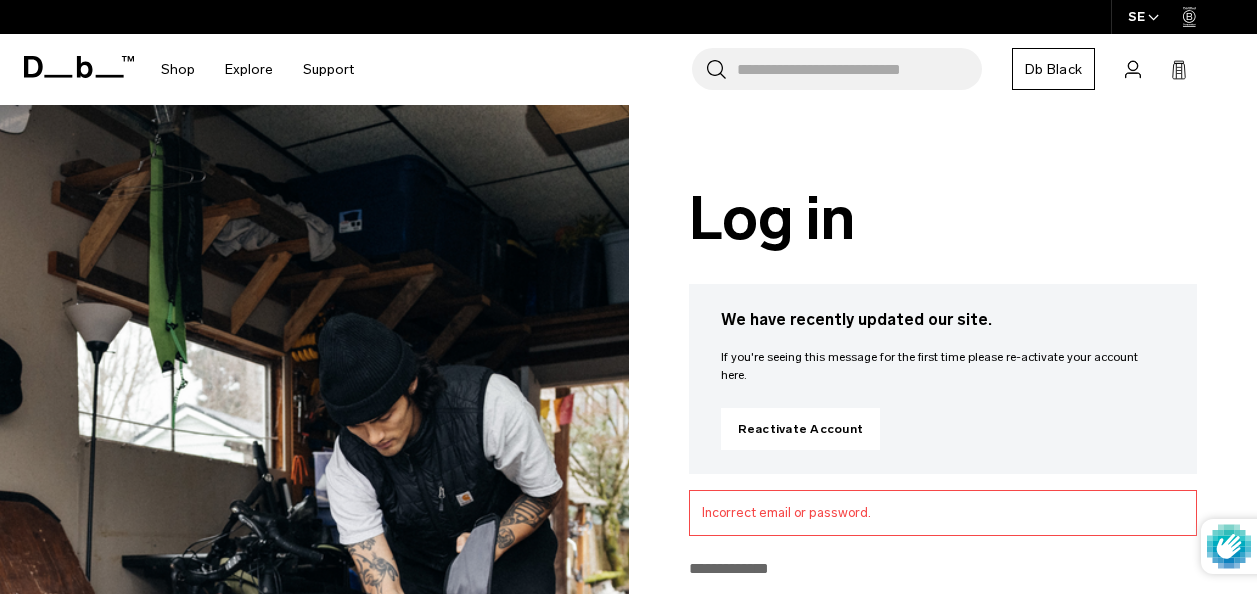 scroll, scrollTop: 0, scrollLeft: 0, axis: both 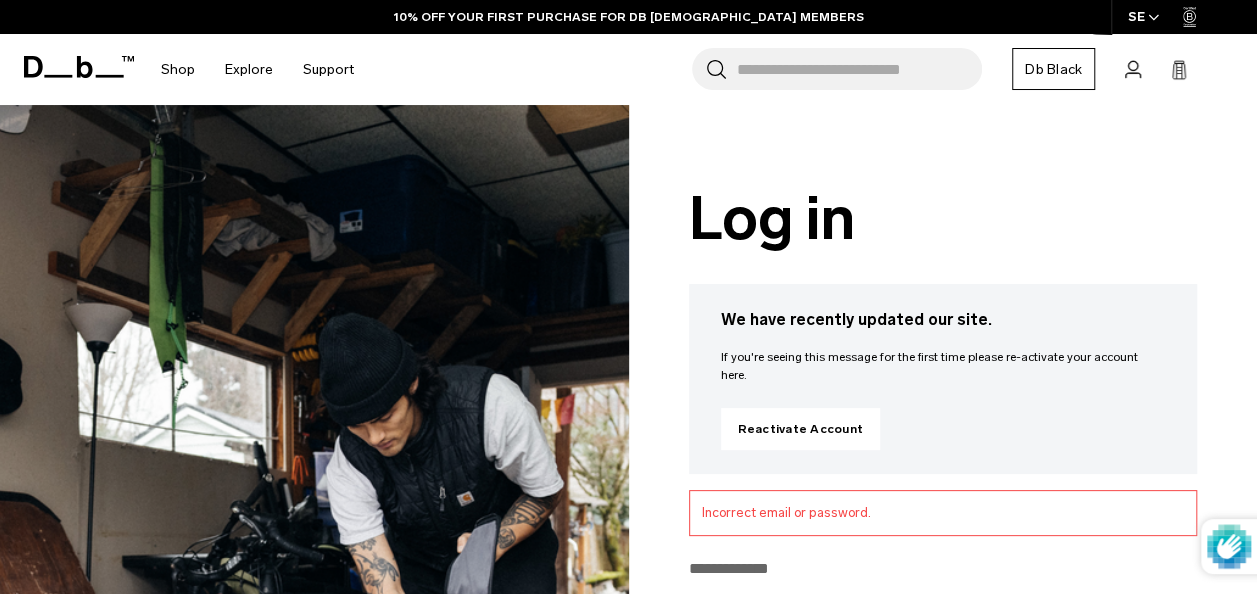 click on "Incorrect email or password." at bounding box center (943, 513) 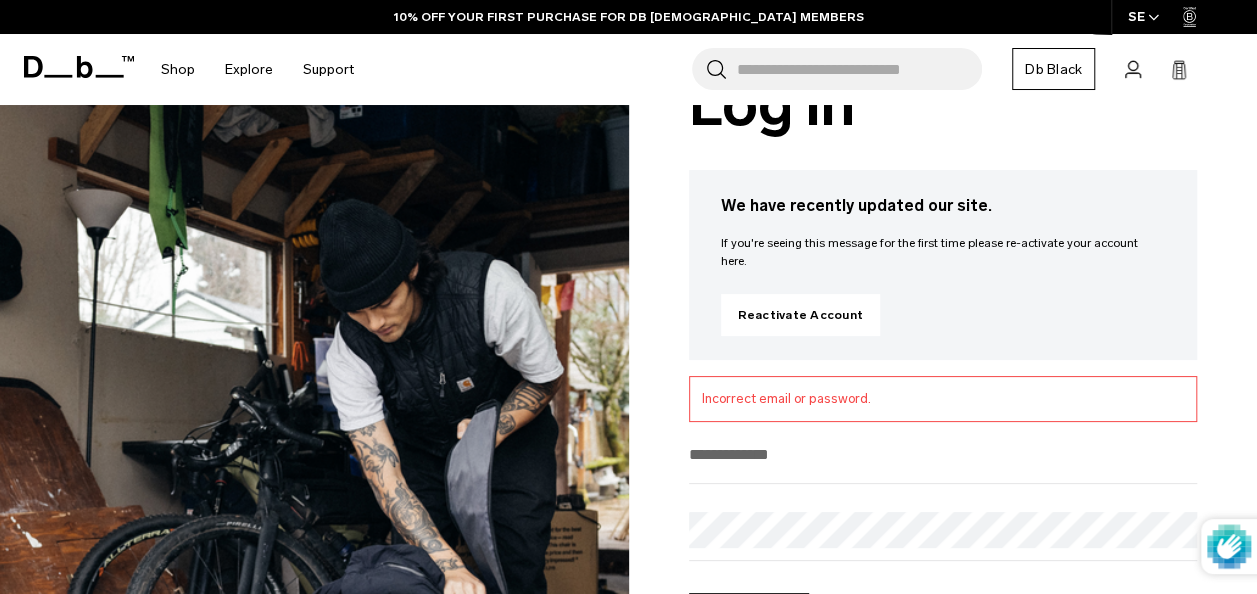 scroll, scrollTop: 115, scrollLeft: 0, axis: vertical 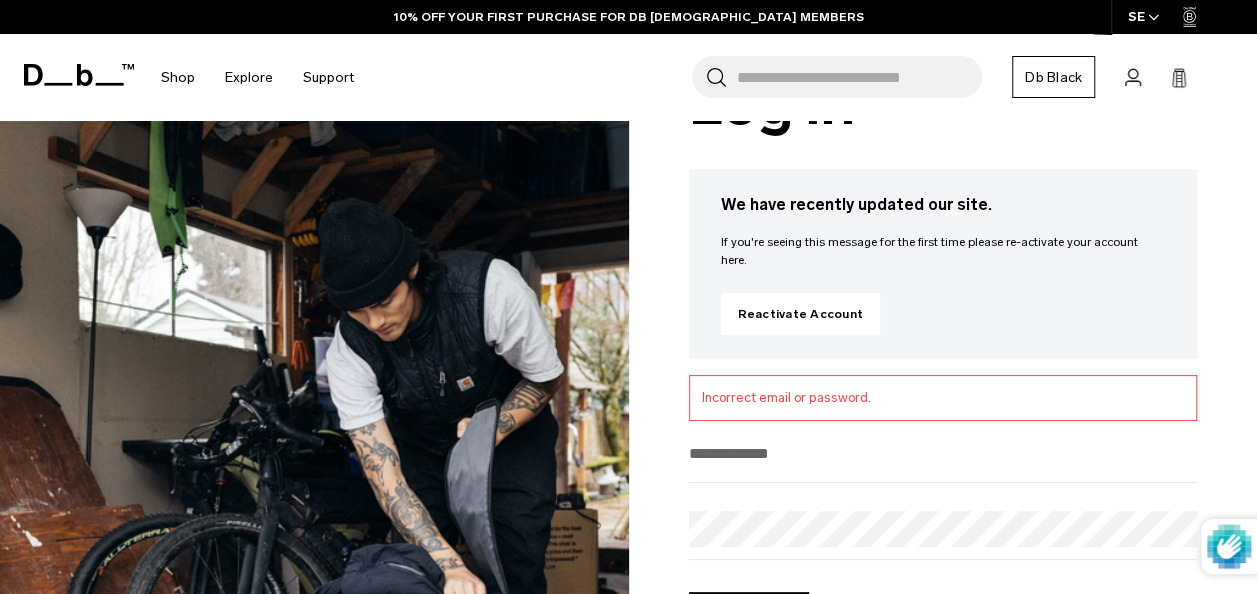 click at bounding box center [943, 453] 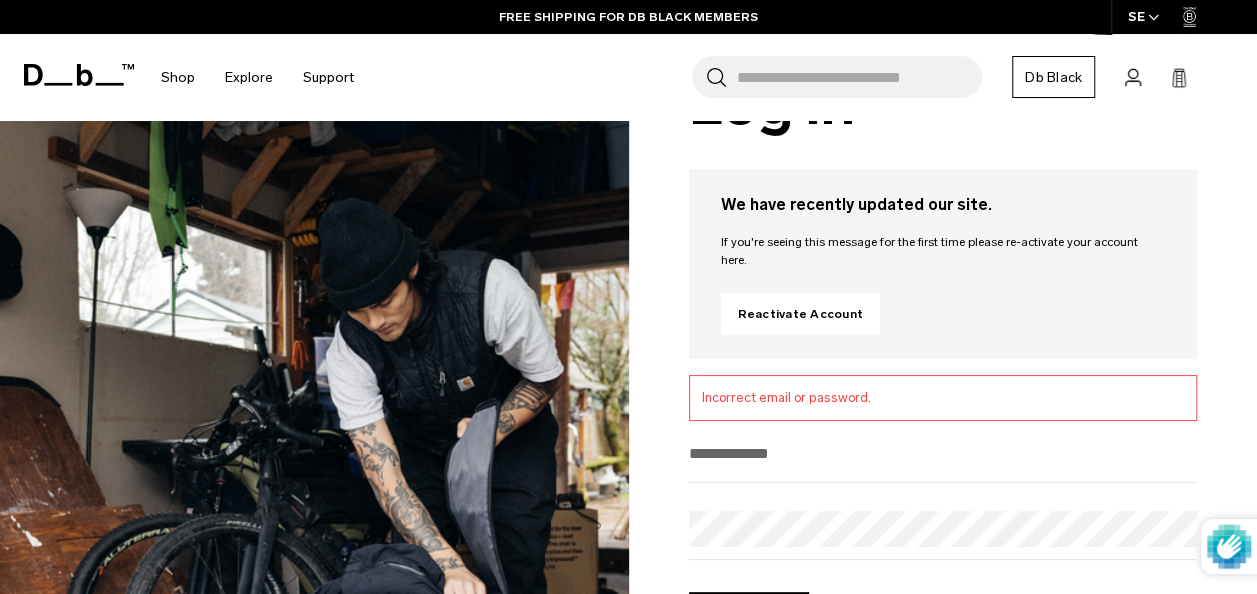 type on "**********" 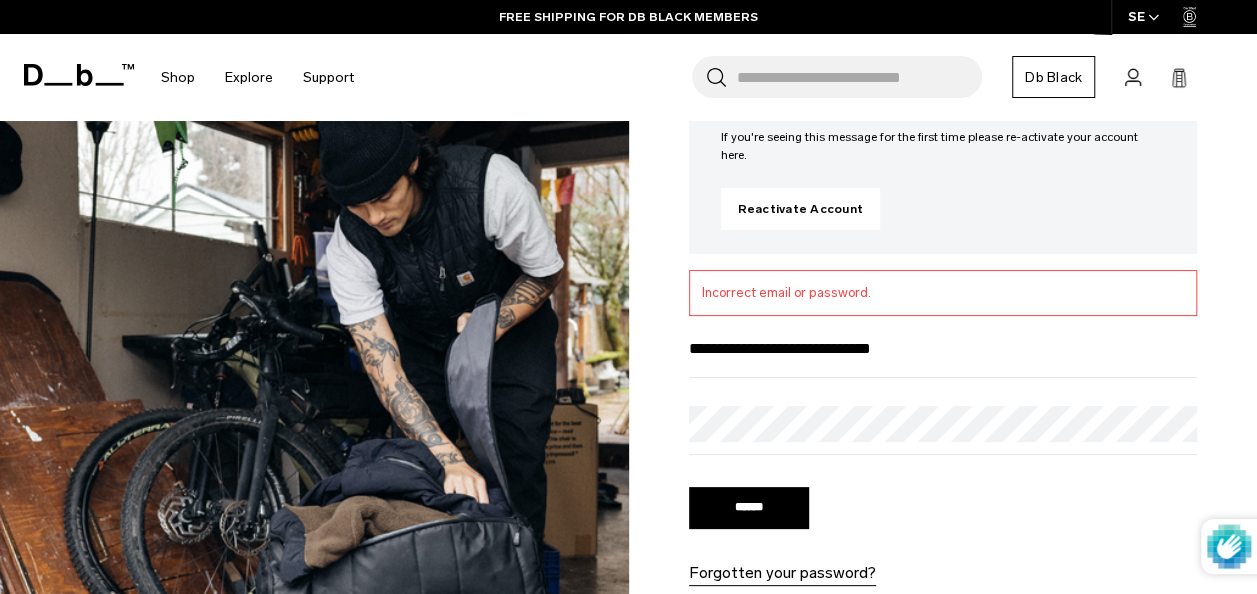 scroll, scrollTop: 221, scrollLeft: 0, axis: vertical 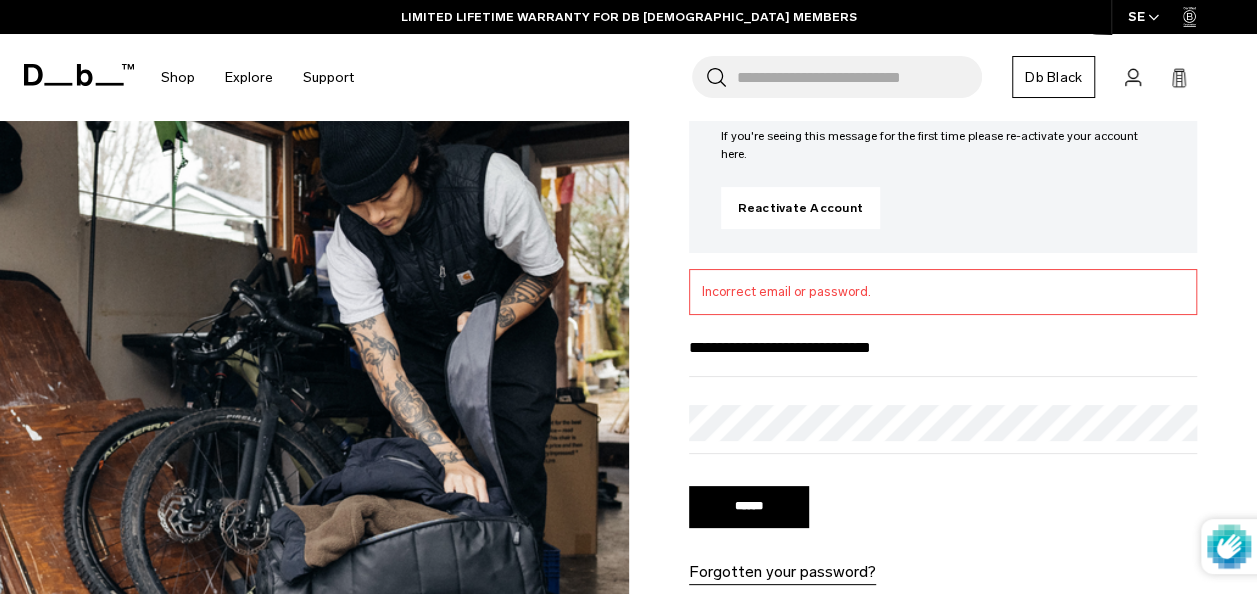 click on "******" at bounding box center [749, 507] 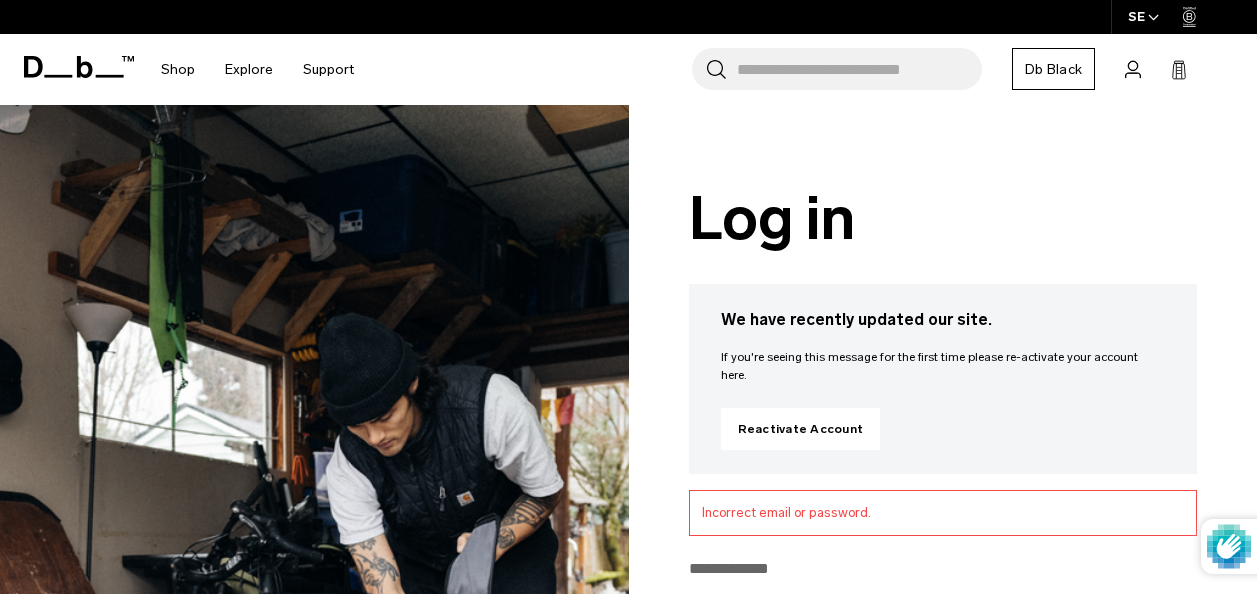 scroll, scrollTop: 0, scrollLeft: 0, axis: both 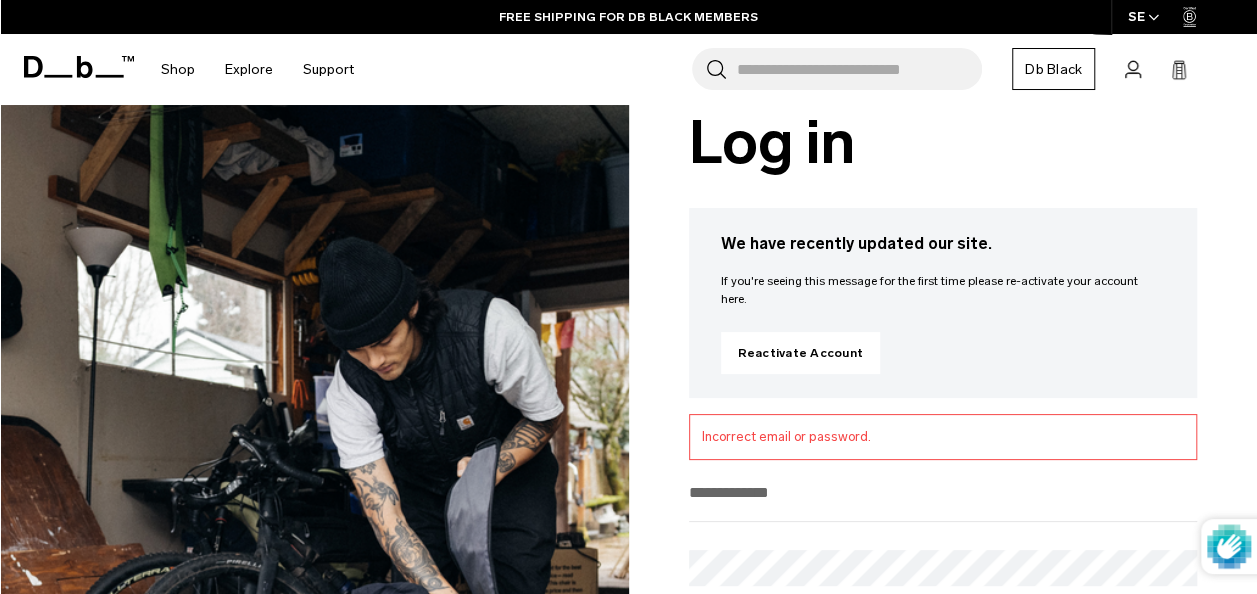 click at bounding box center (943, 492) 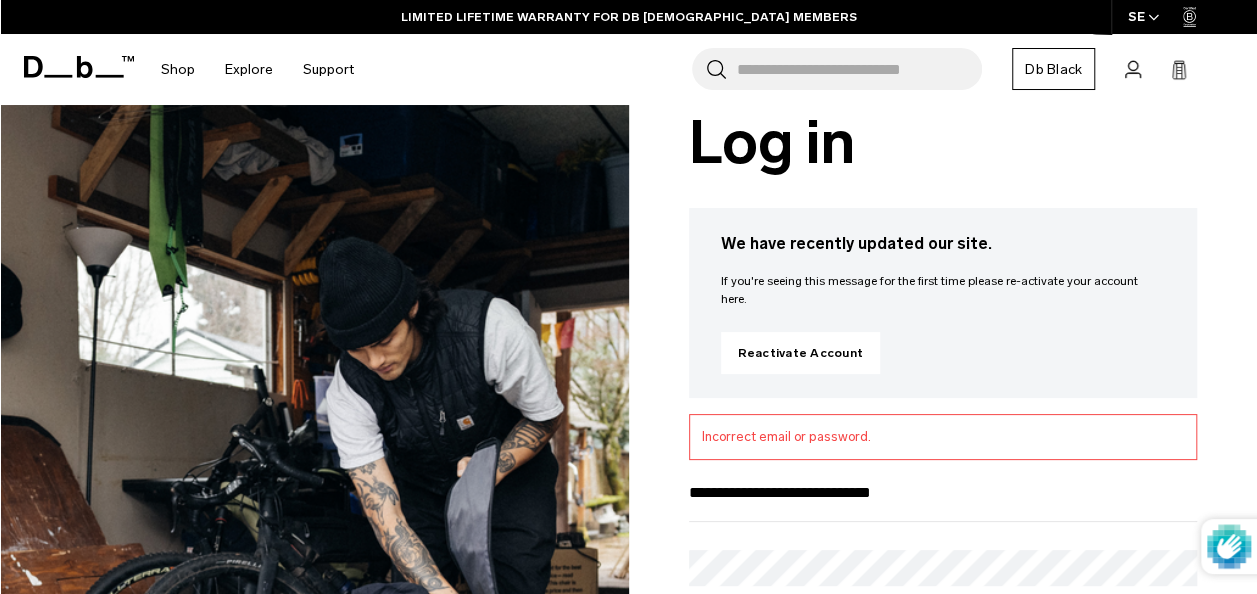 scroll, scrollTop: 205, scrollLeft: 0, axis: vertical 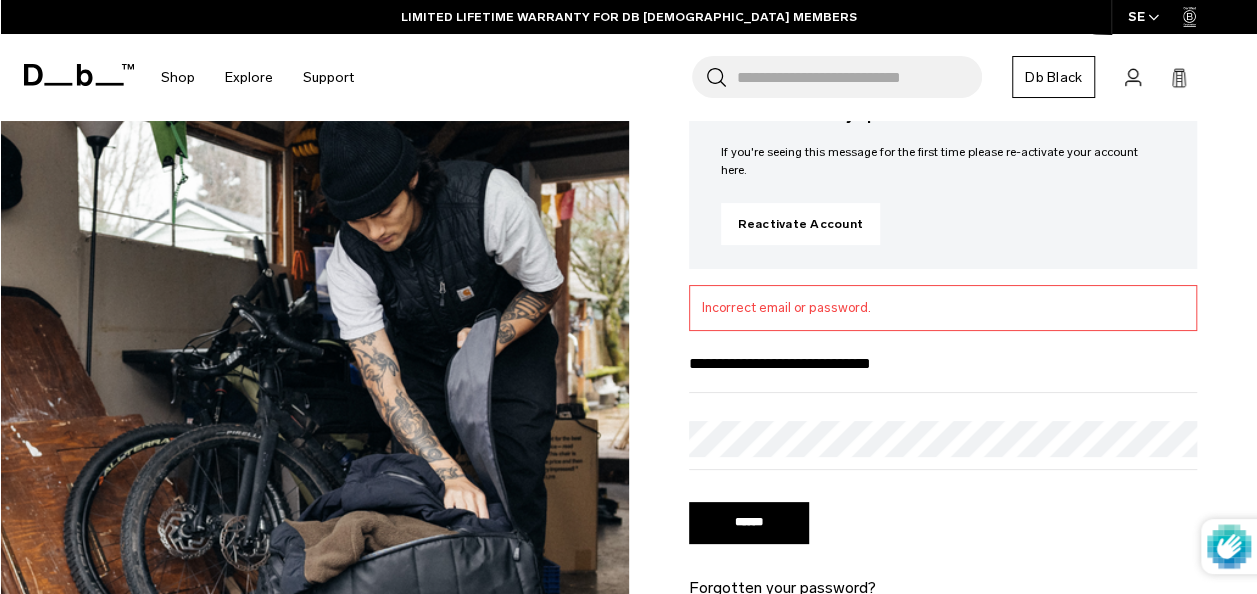 click on "******" at bounding box center (749, 523) 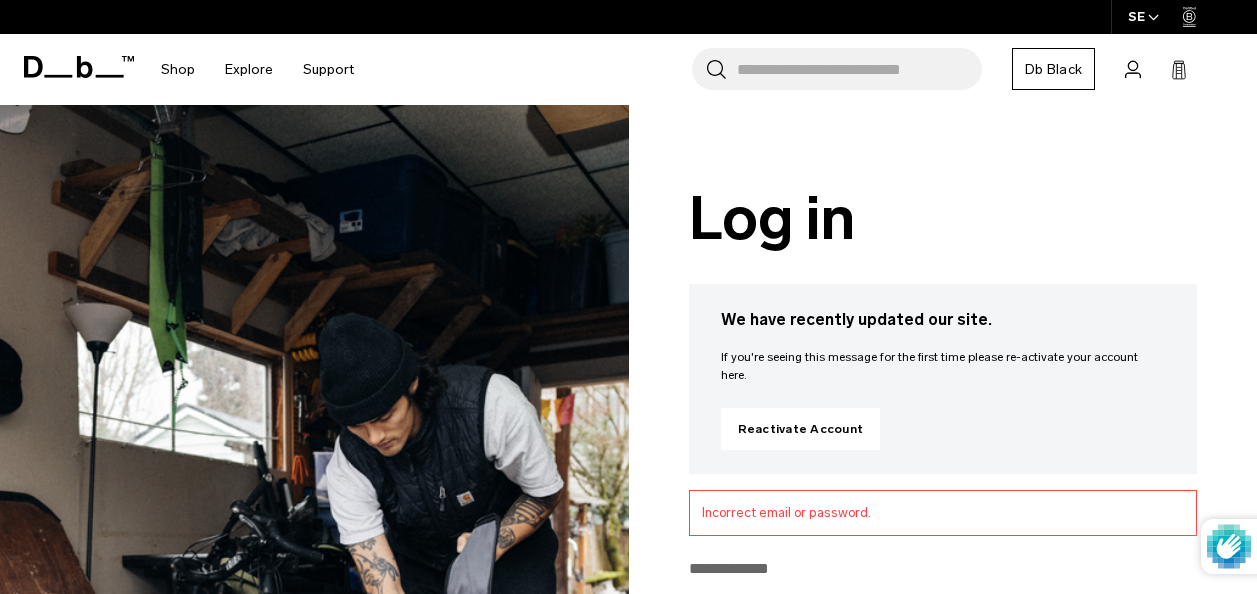 scroll, scrollTop: 0, scrollLeft: 0, axis: both 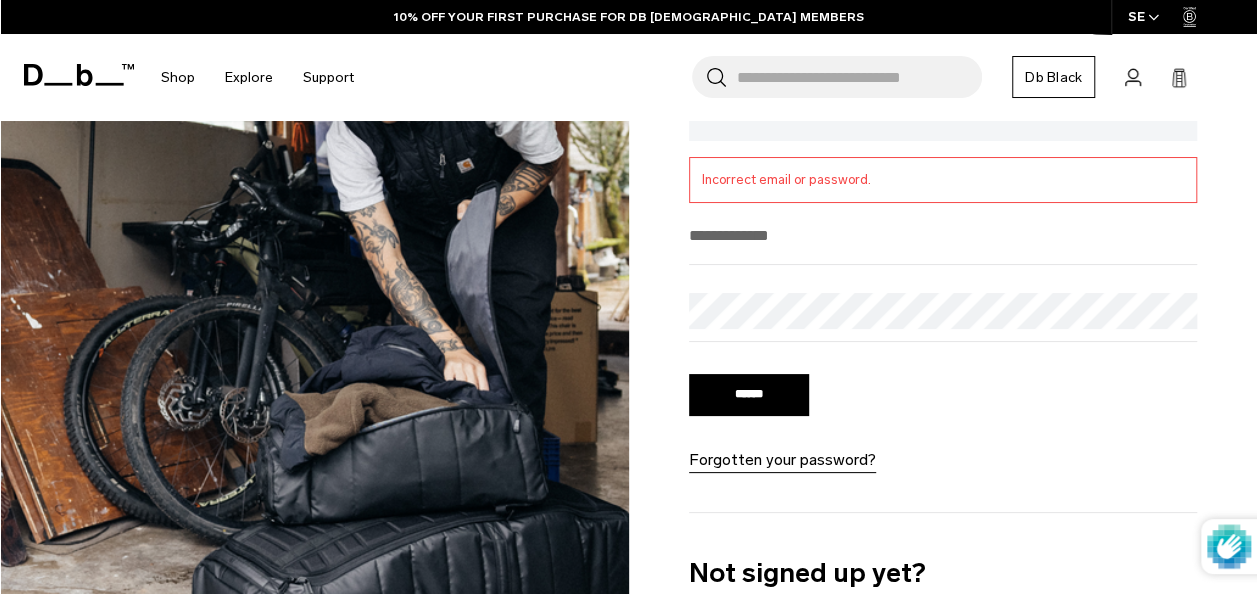 click at bounding box center [943, 235] 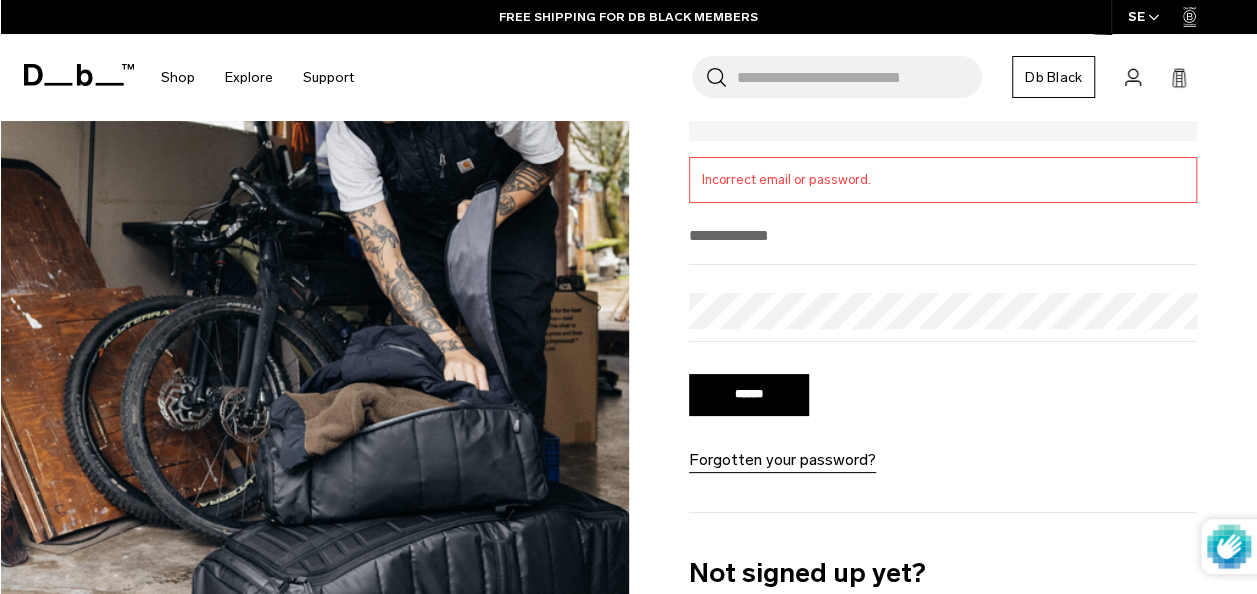 type on "**********" 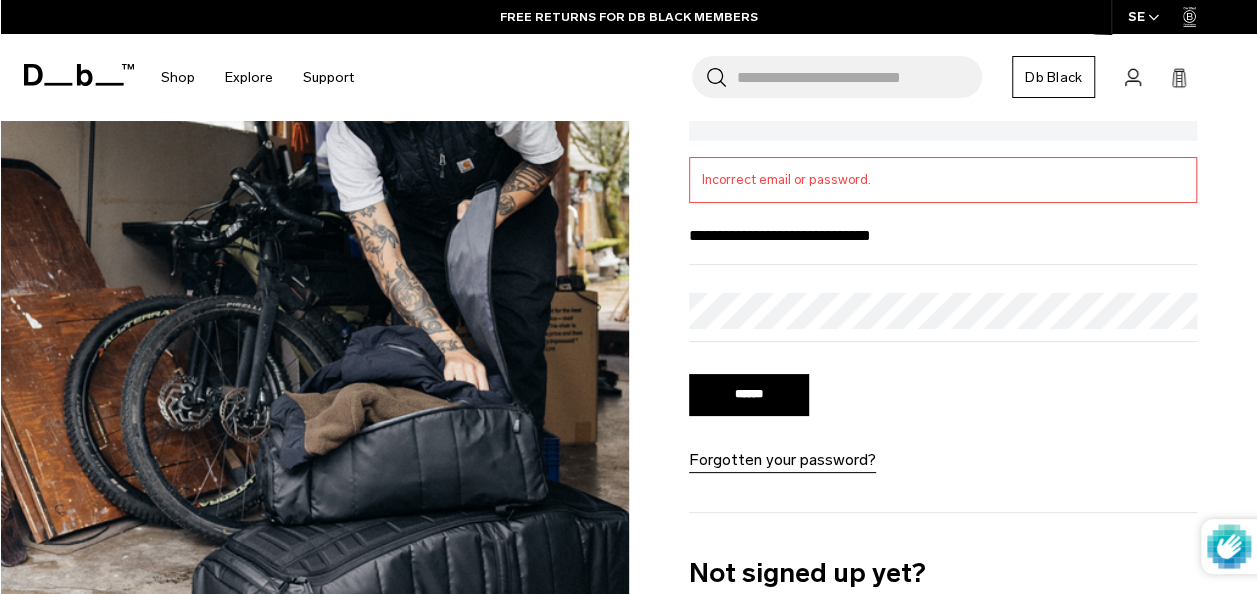 click on "Forgotten your password?" at bounding box center [782, 460] 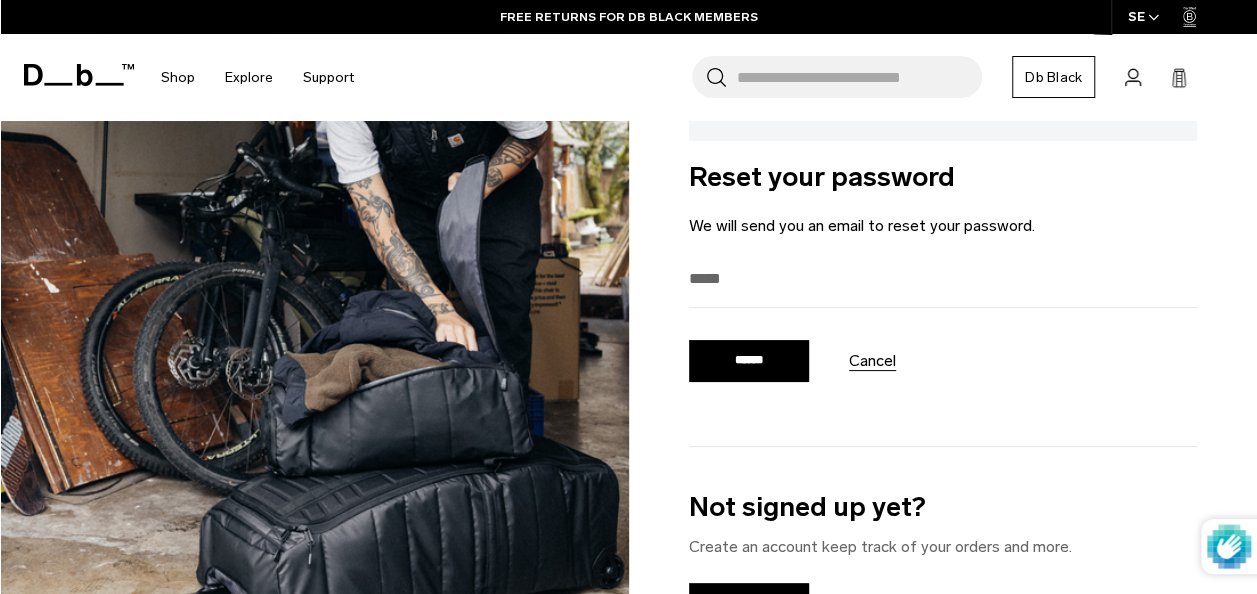click at bounding box center (943, 278) 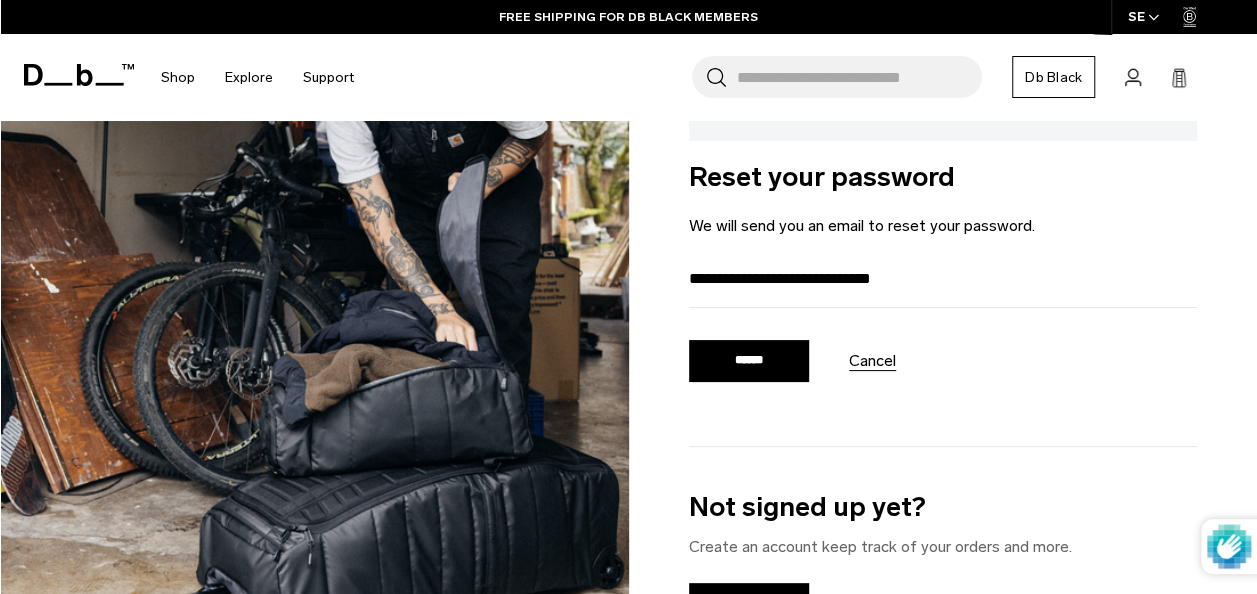 type on "**********" 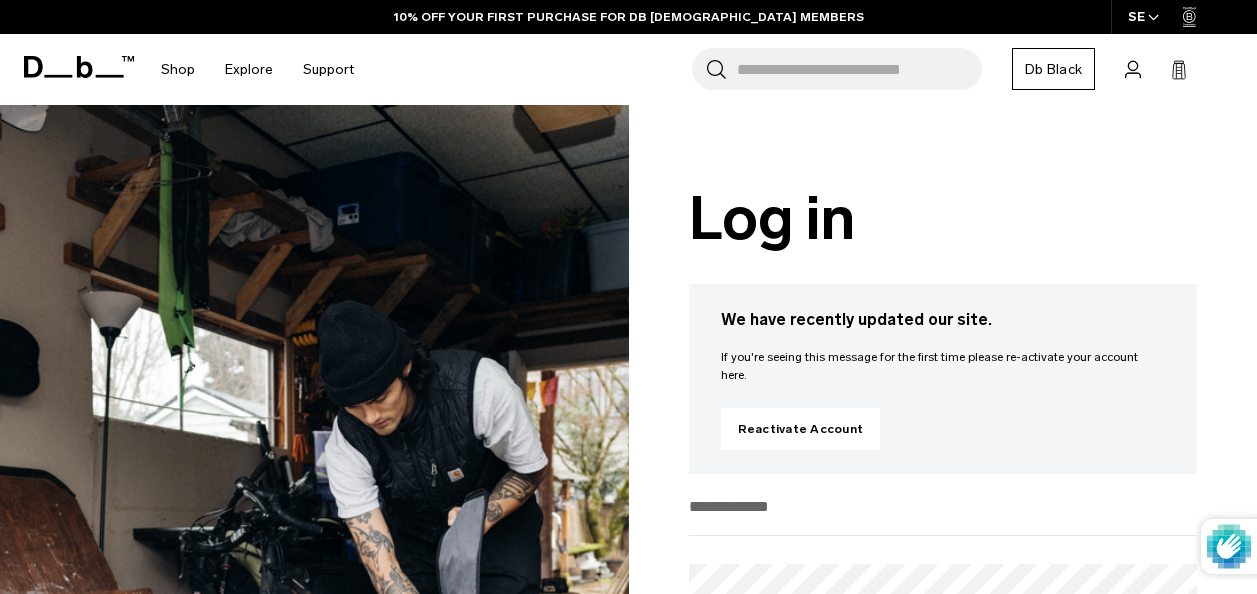 scroll, scrollTop: 0, scrollLeft: 0, axis: both 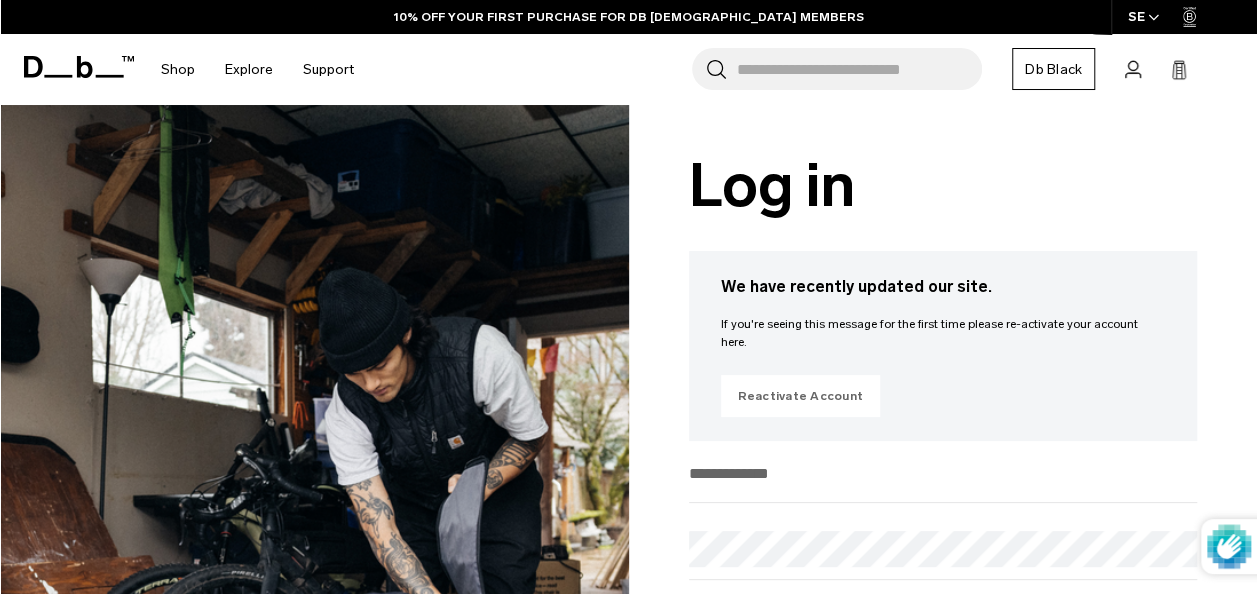 click on "Reactivate Account" at bounding box center [801, 396] 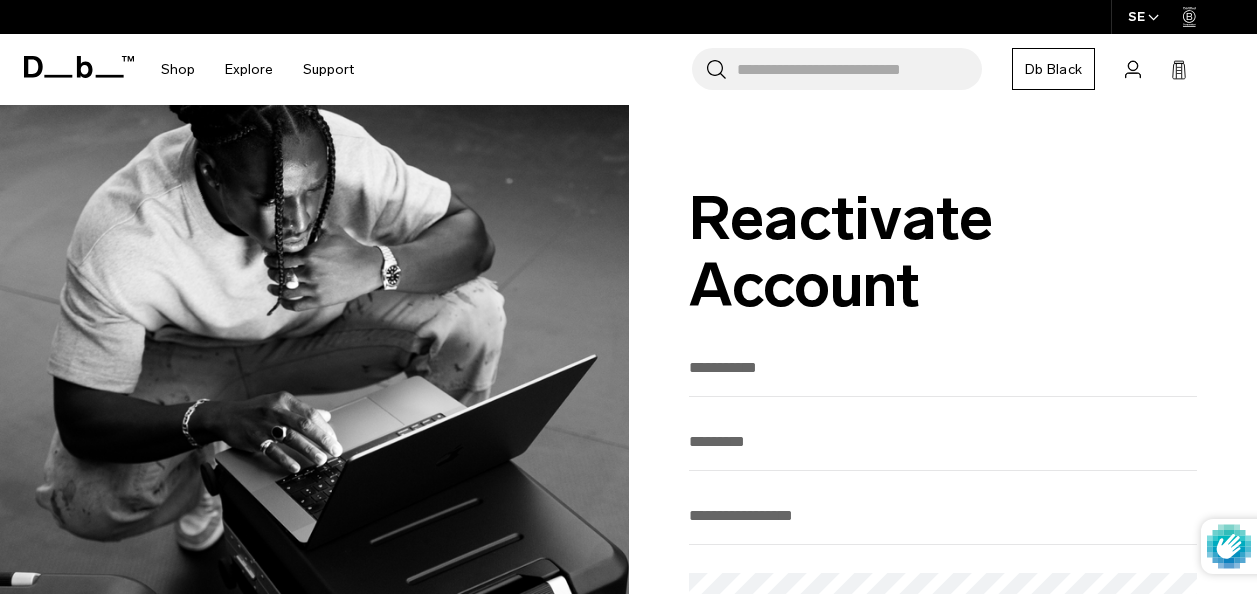 scroll, scrollTop: 0, scrollLeft: 0, axis: both 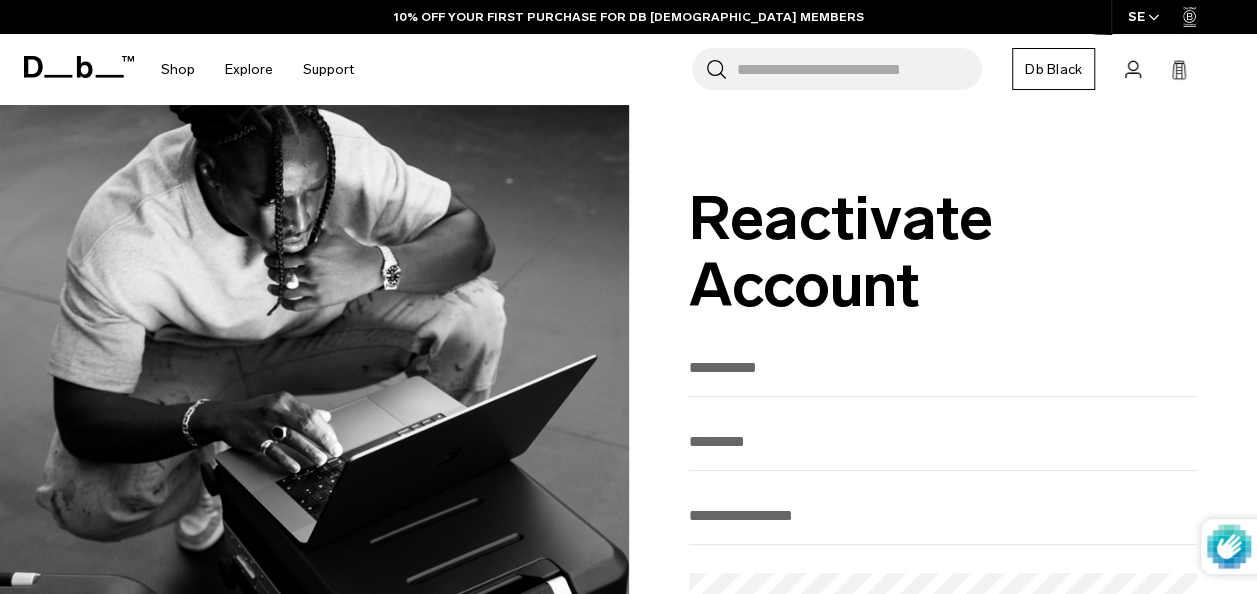 click at bounding box center [943, 367] 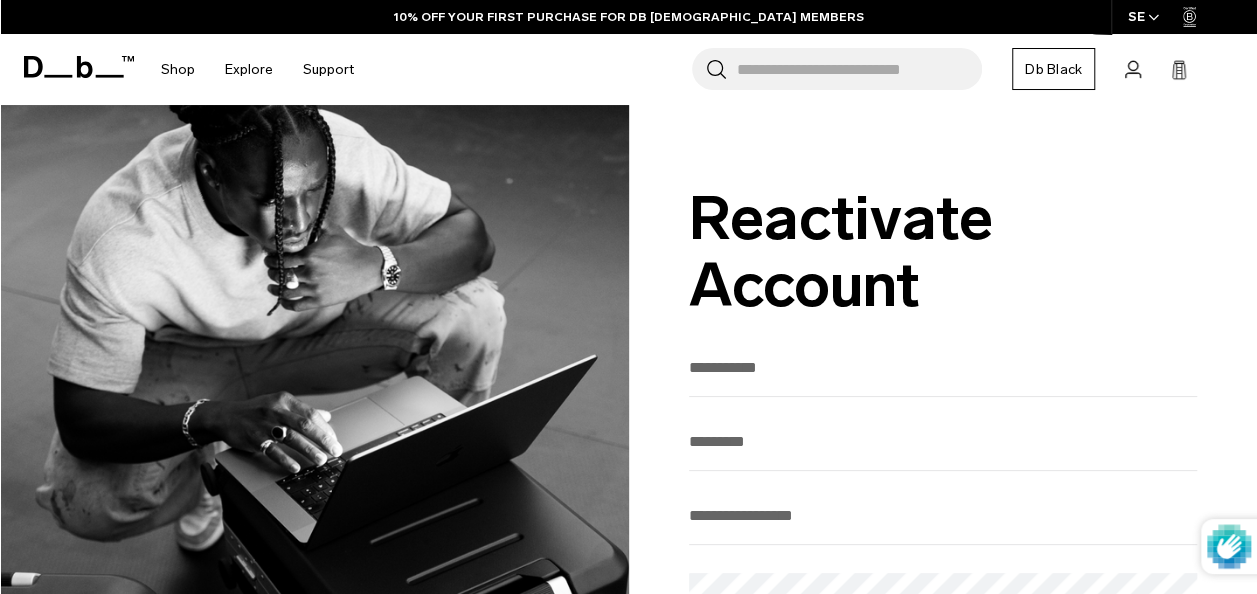 type on "******" 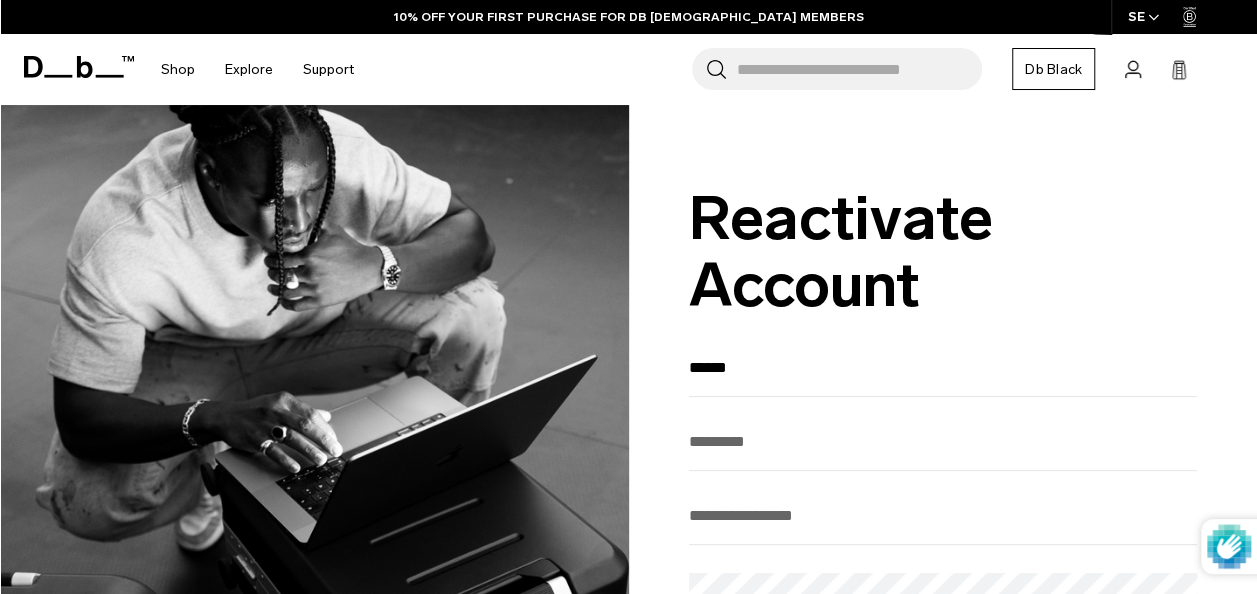 type on "*********" 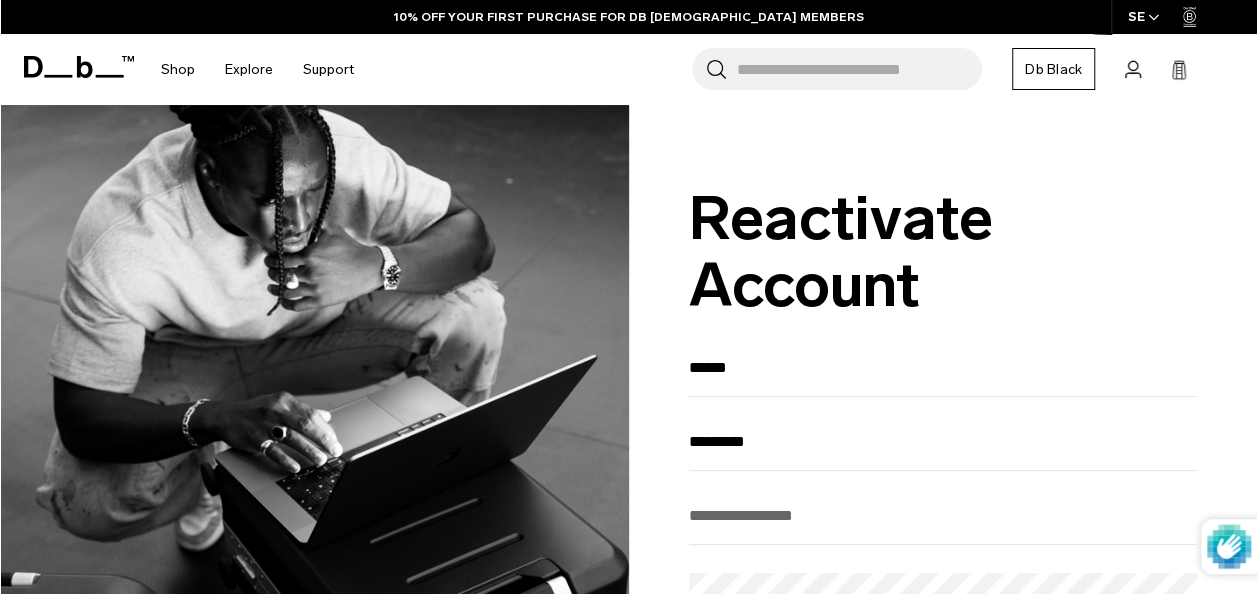 type on "**********" 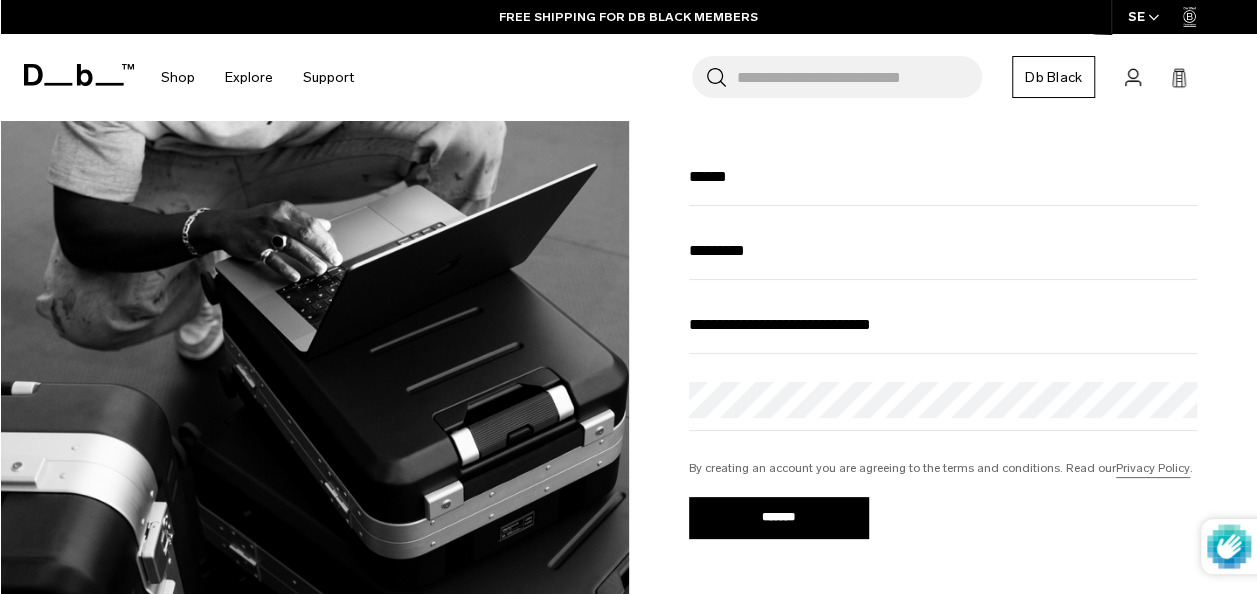 scroll, scrollTop: 192, scrollLeft: 0, axis: vertical 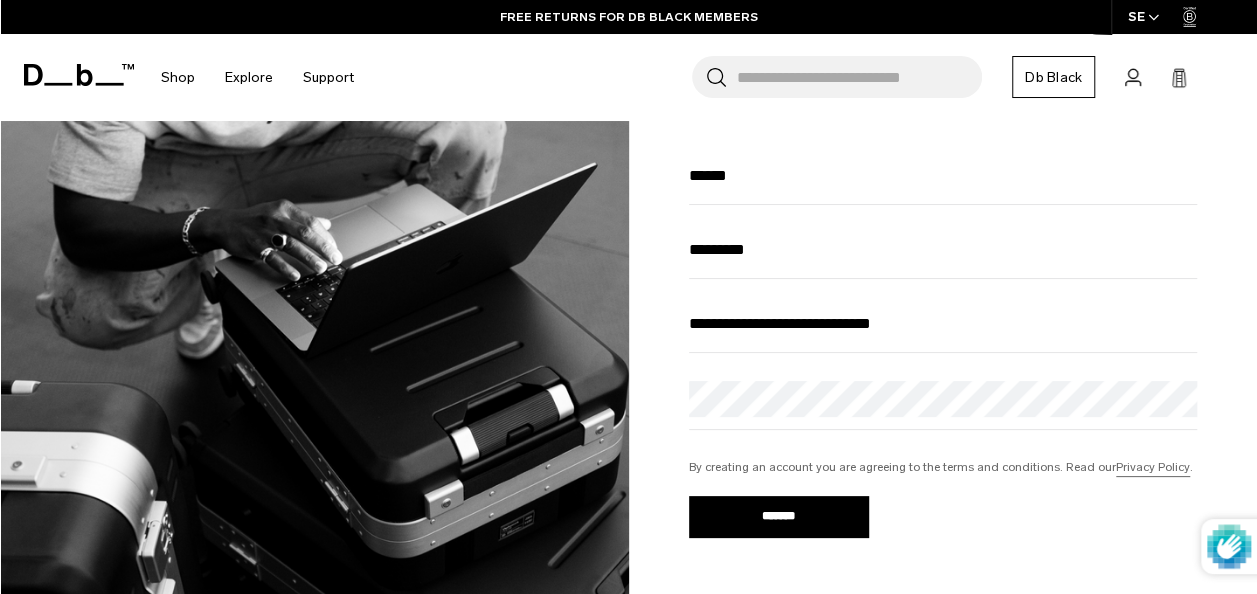 click on "*******" at bounding box center [779, 517] 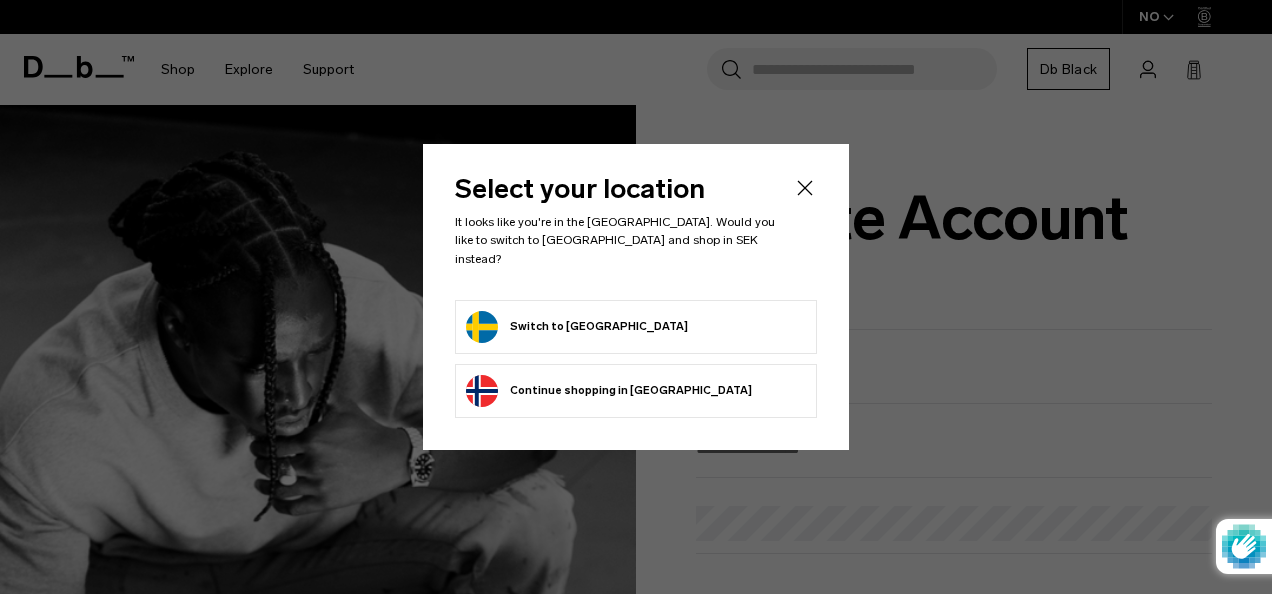scroll, scrollTop: 0, scrollLeft: 0, axis: both 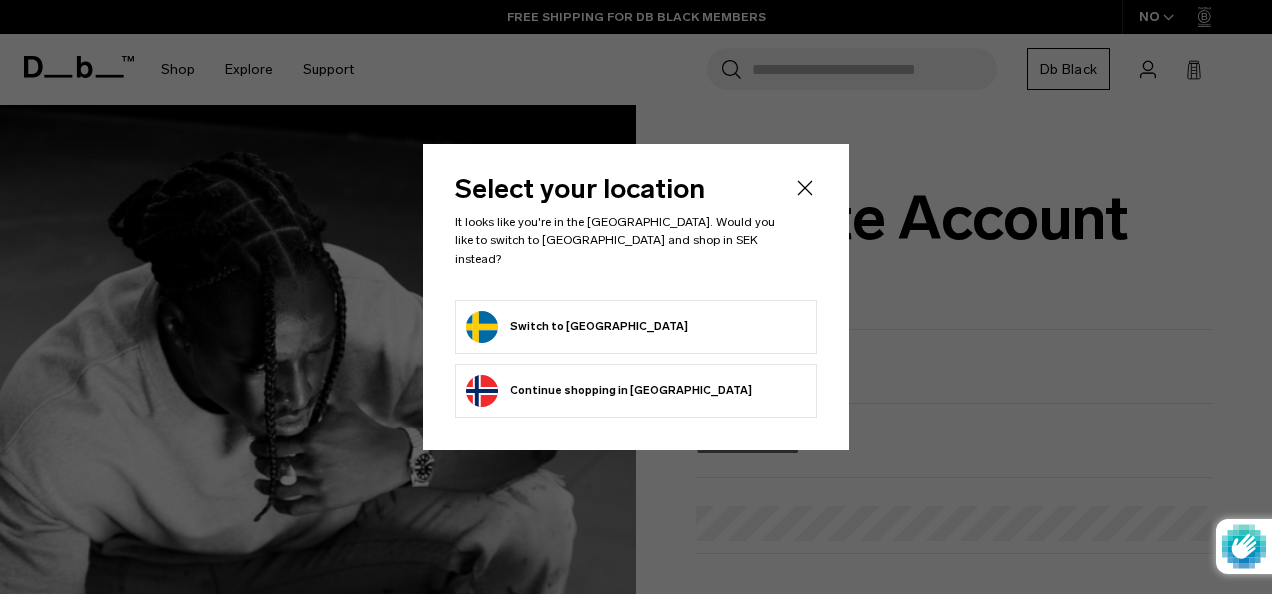 click on "Switch to [GEOGRAPHIC_DATA]" at bounding box center [577, 327] 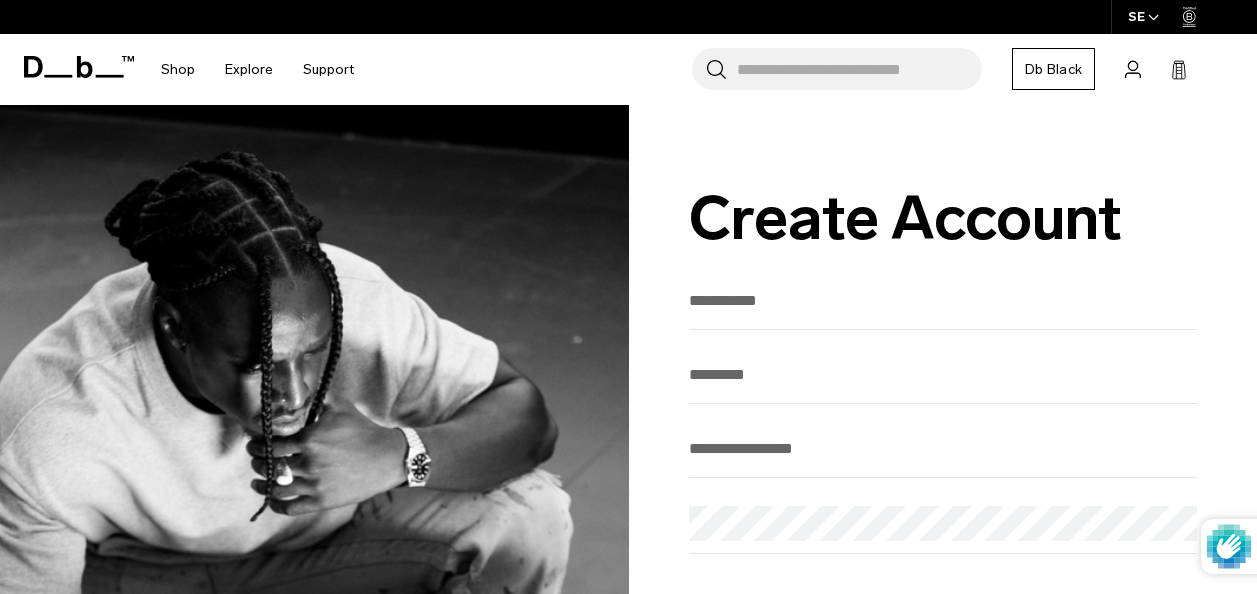 scroll, scrollTop: 0, scrollLeft: 0, axis: both 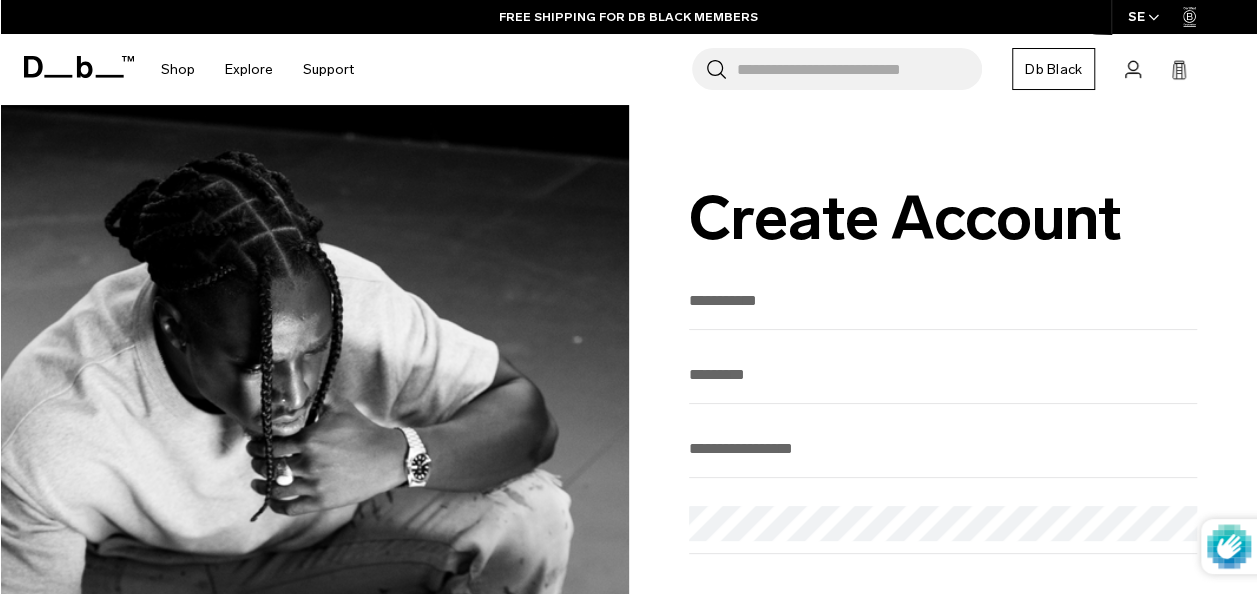 click at bounding box center [943, 300] 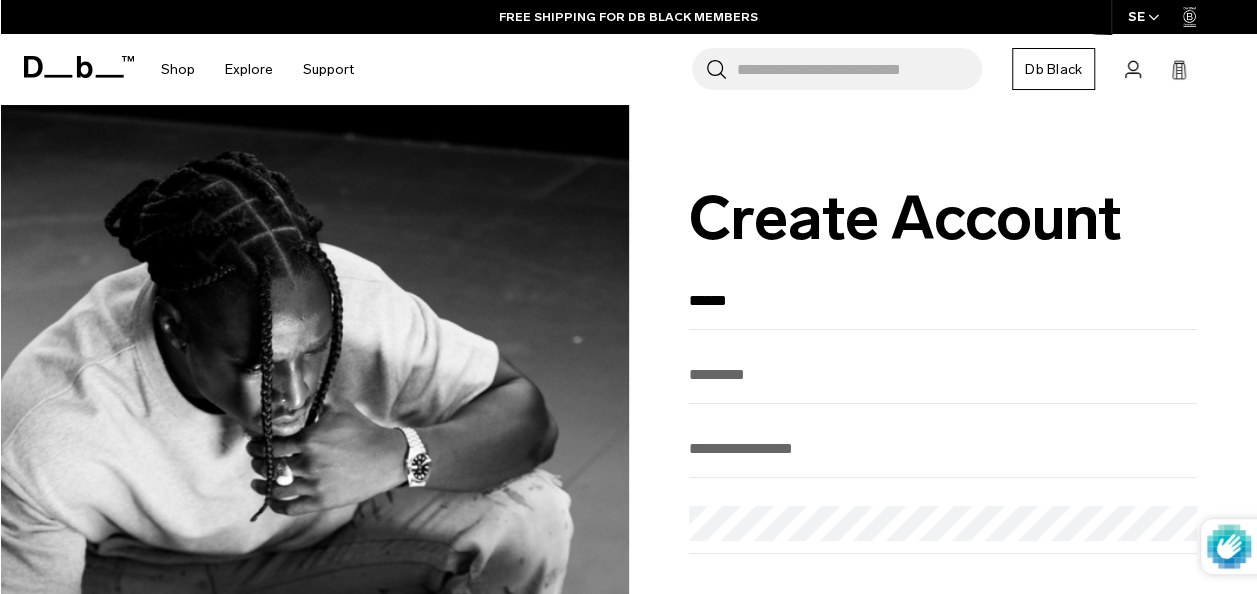 type on "*********" 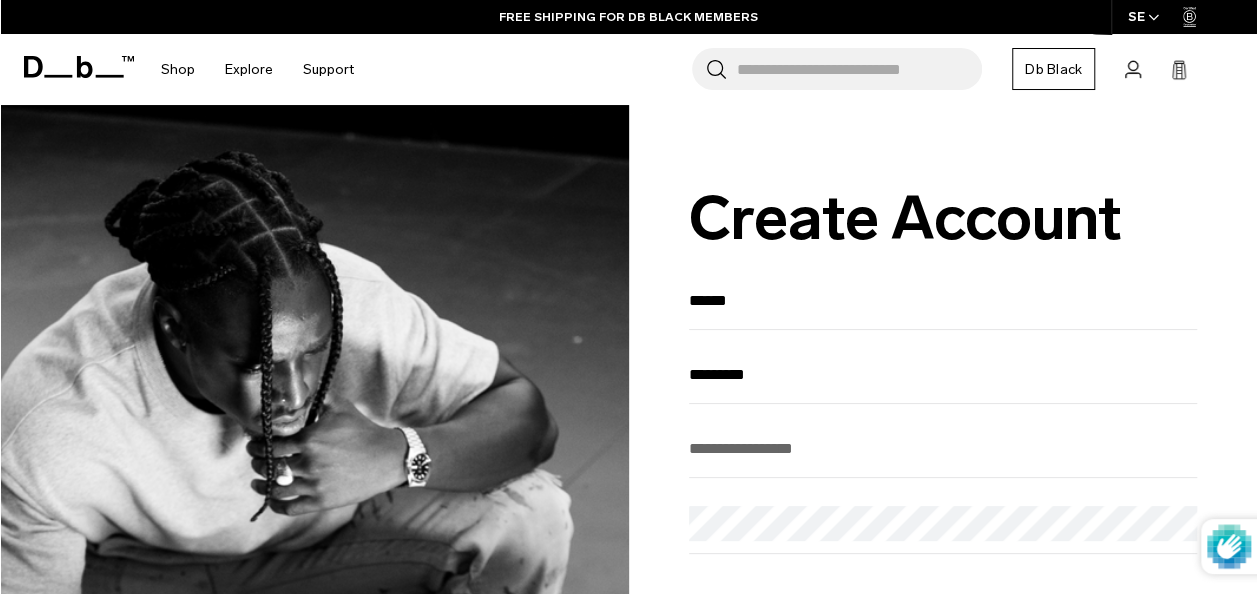 type on "**********" 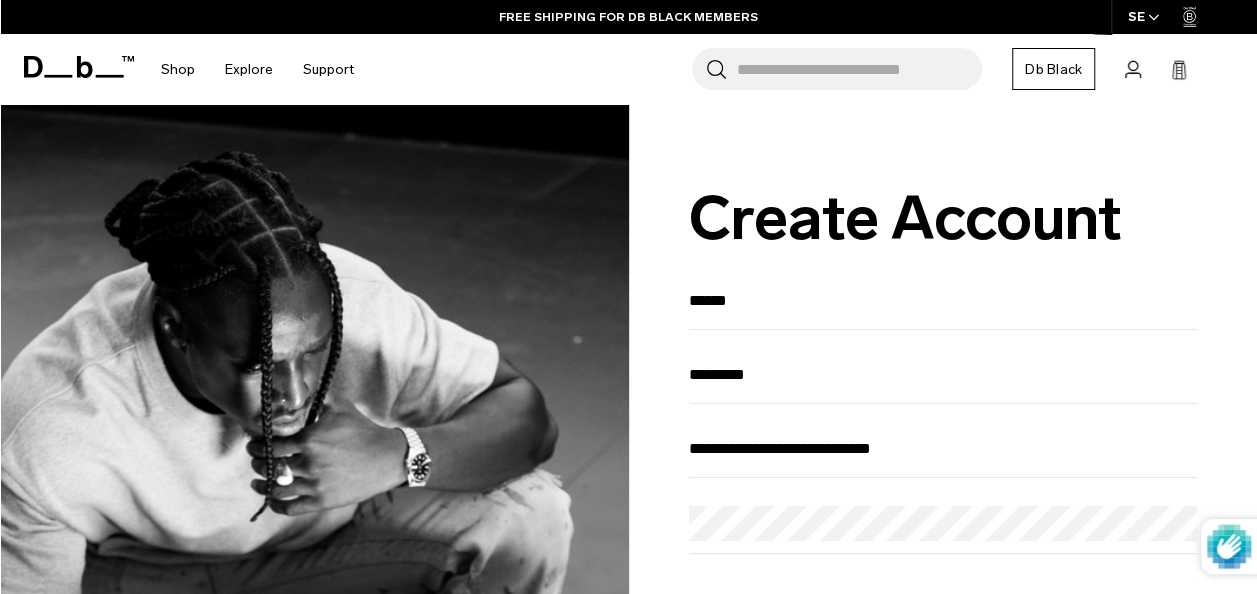 type on "**********" 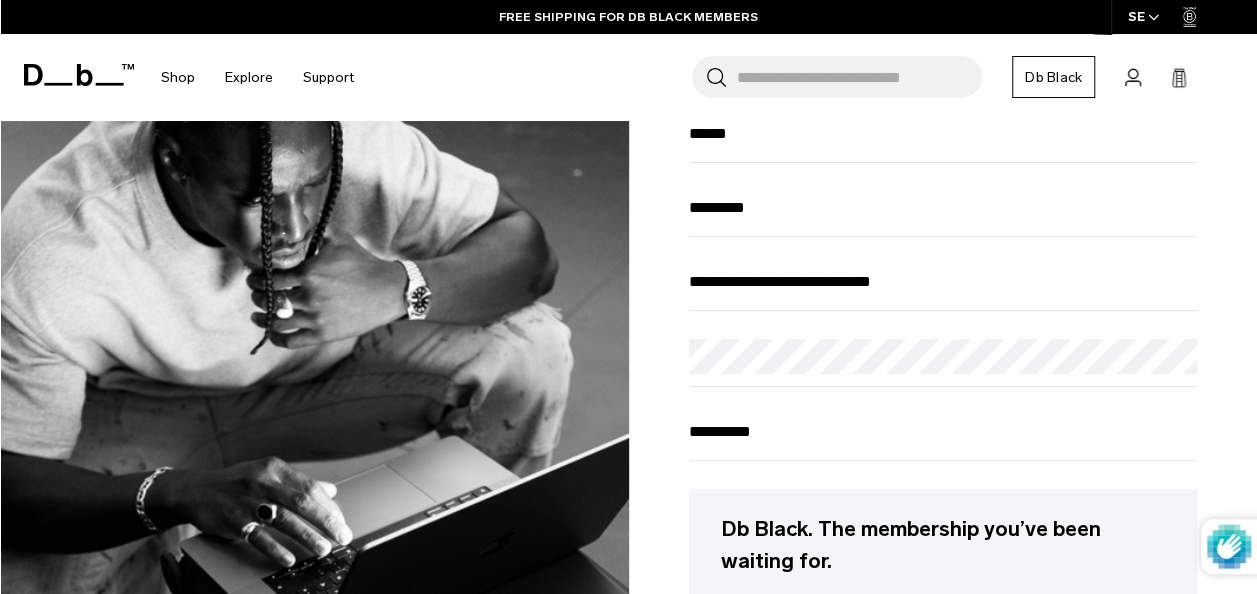 scroll, scrollTop: 186, scrollLeft: 0, axis: vertical 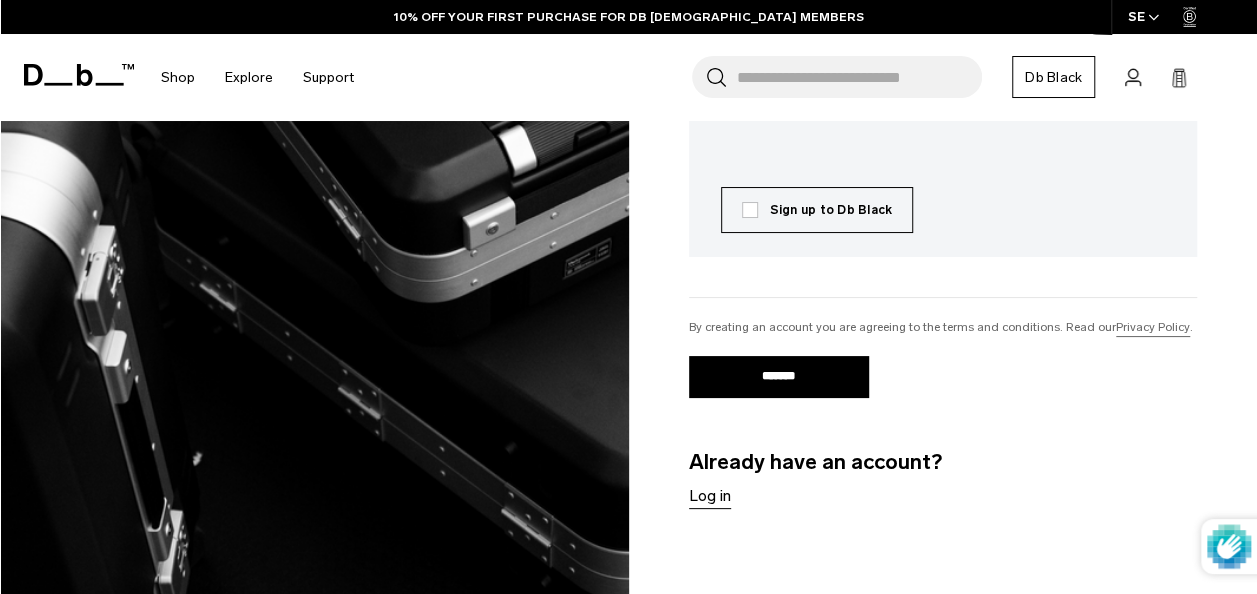 click on "*******" at bounding box center [779, 377] 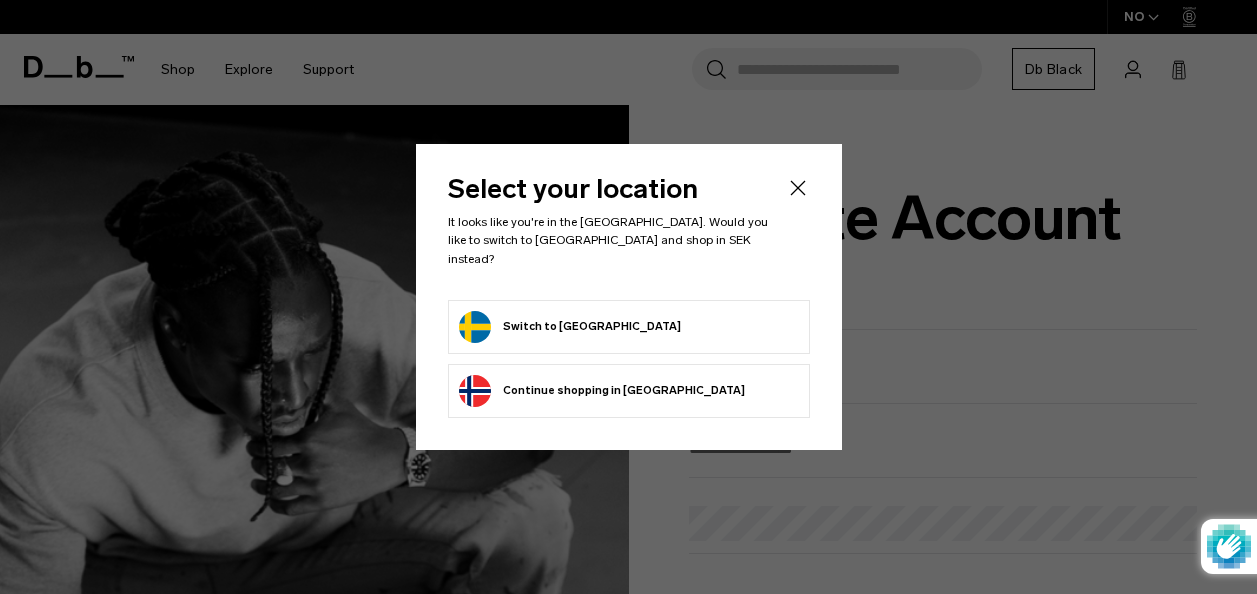scroll, scrollTop: 0, scrollLeft: 0, axis: both 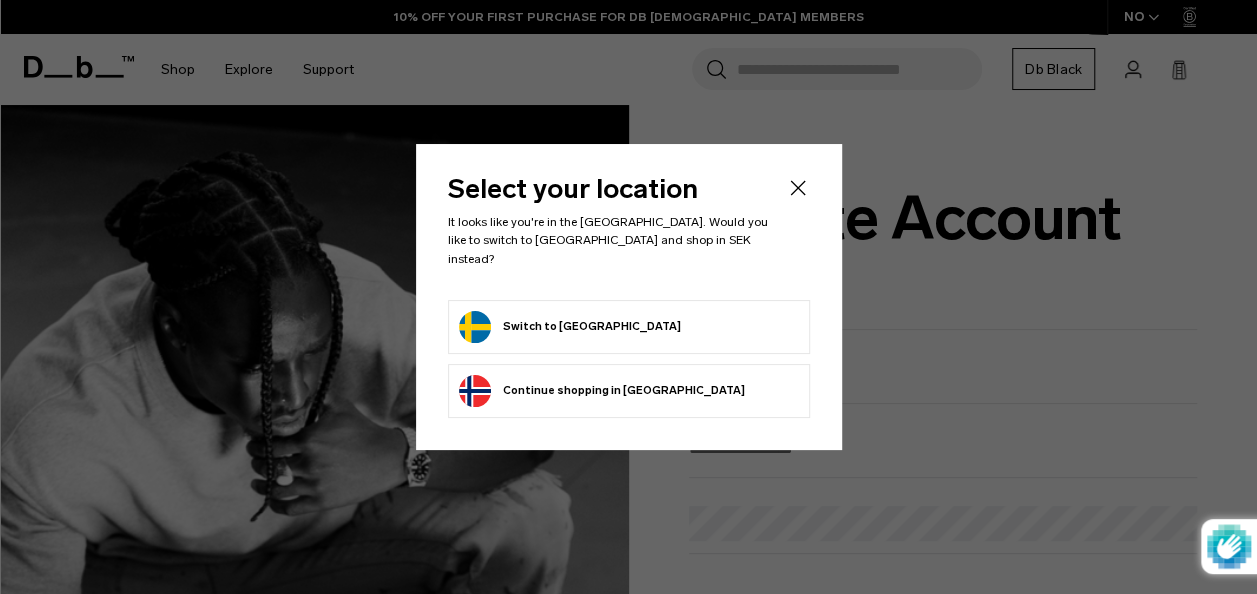 click on "Switch to Sweden" at bounding box center (570, 327) 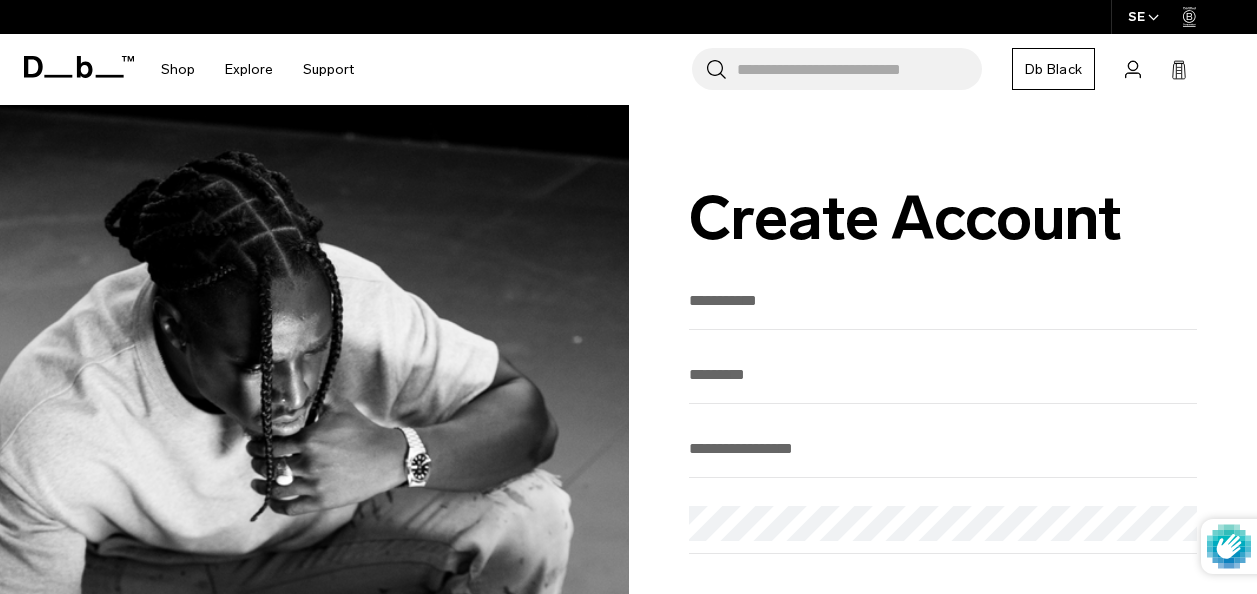 scroll, scrollTop: 0, scrollLeft: 0, axis: both 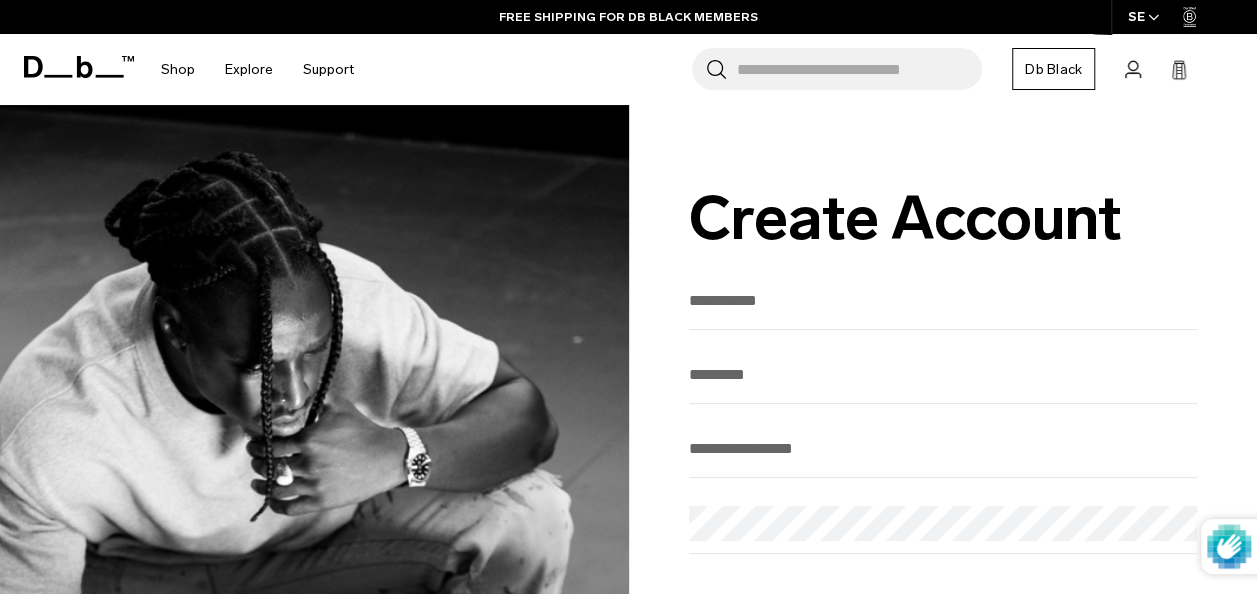 click 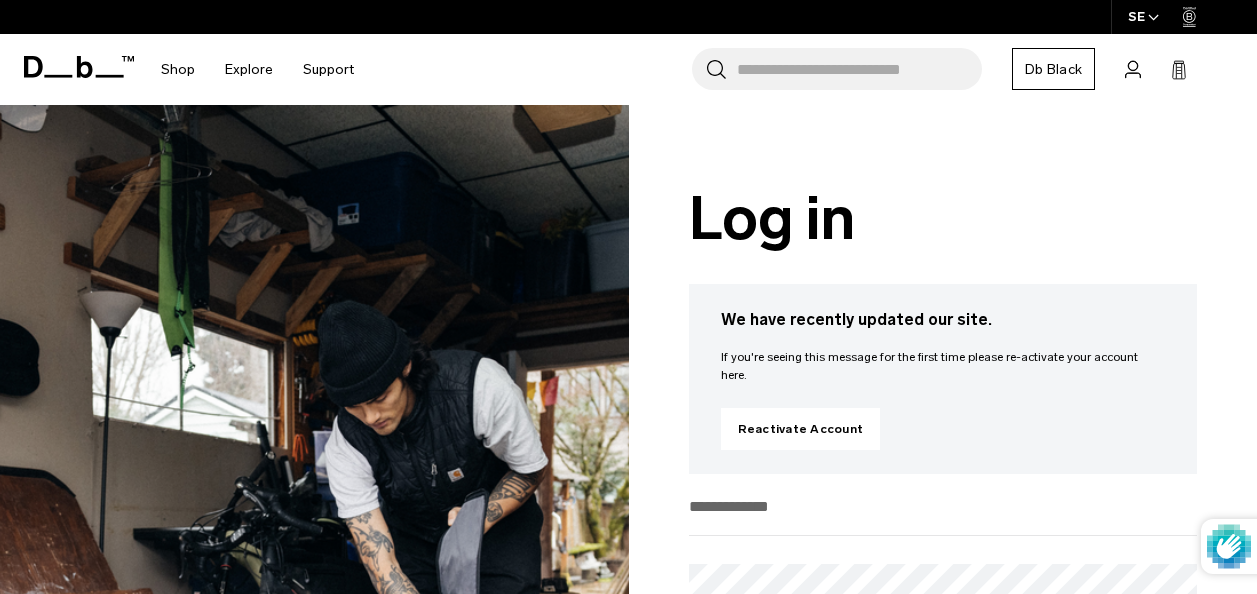 scroll, scrollTop: 0, scrollLeft: 0, axis: both 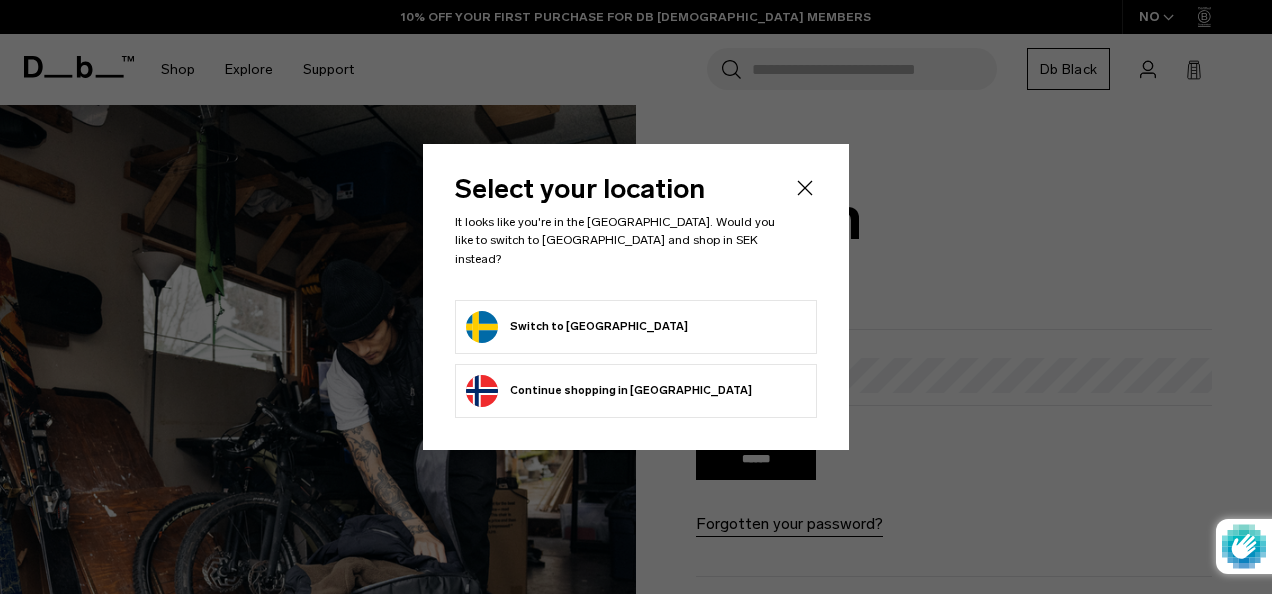click on "Switch to Sweden" at bounding box center (577, 327) 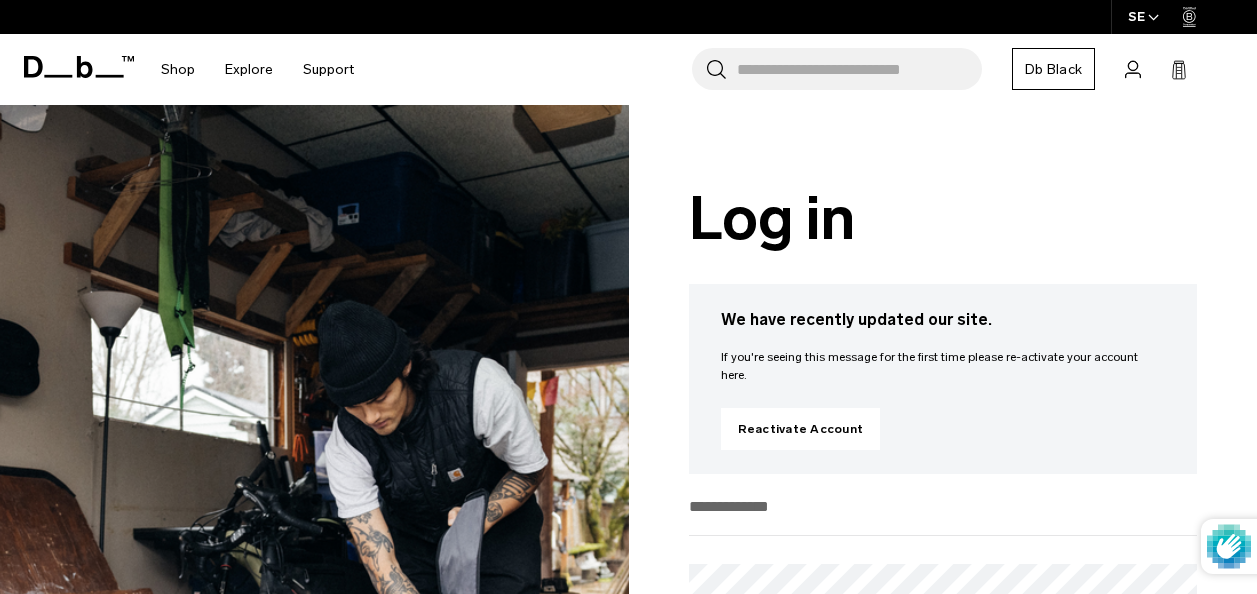 scroll, scrollTop: 0, scrollLeft: 0, axis: both 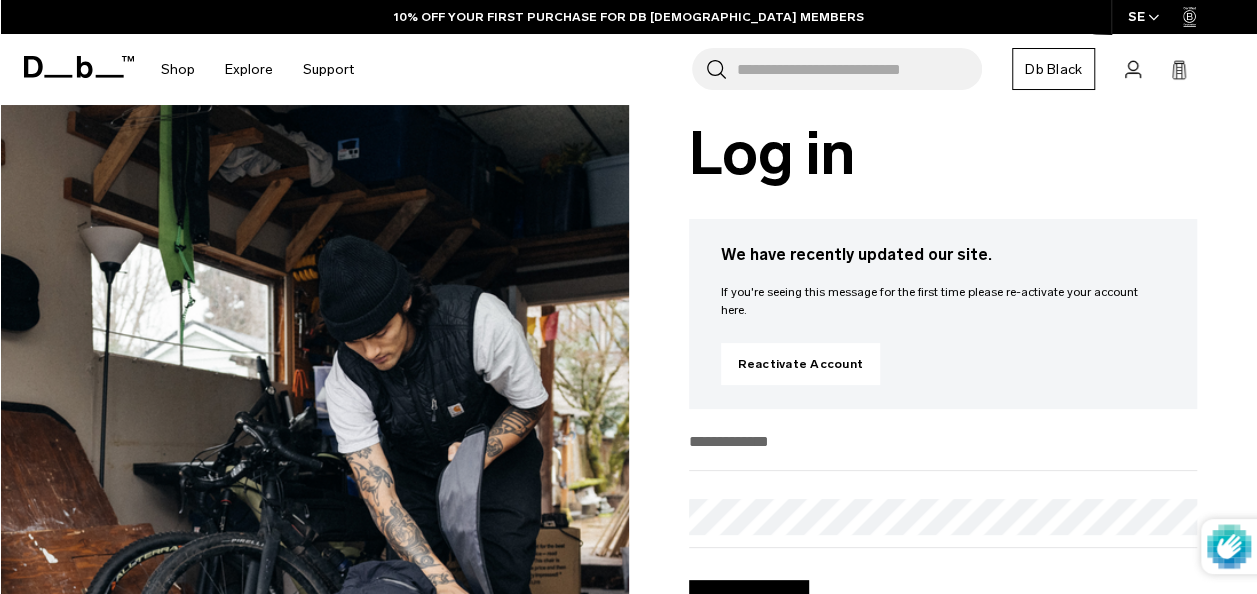 click at bounding box center (943, 441) 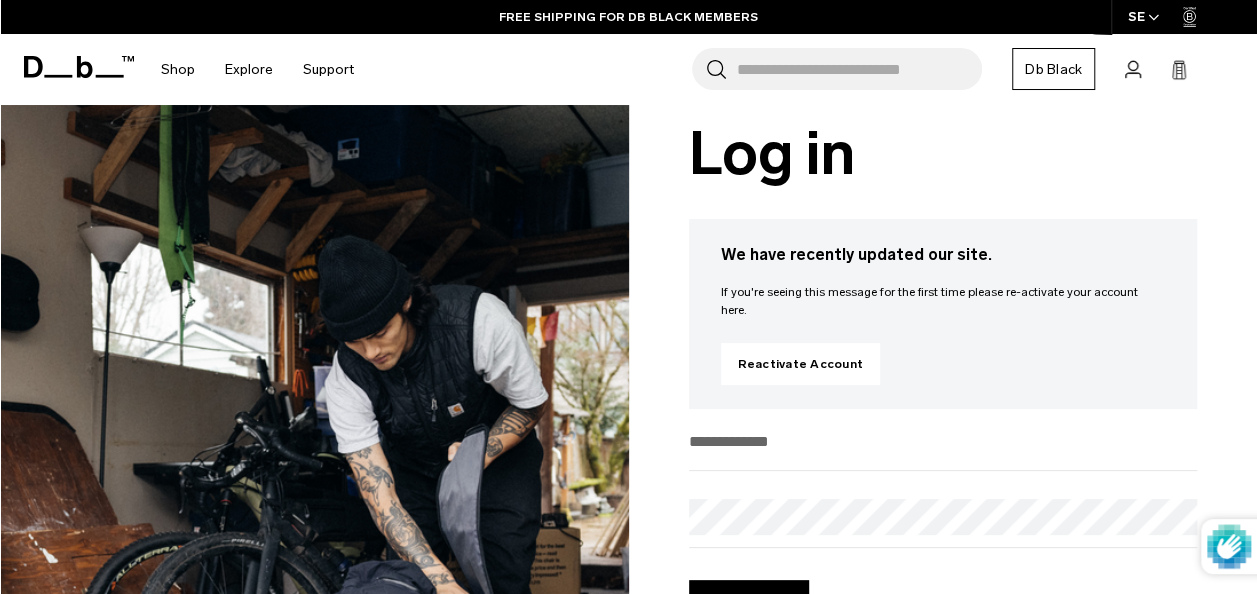type on "**********" 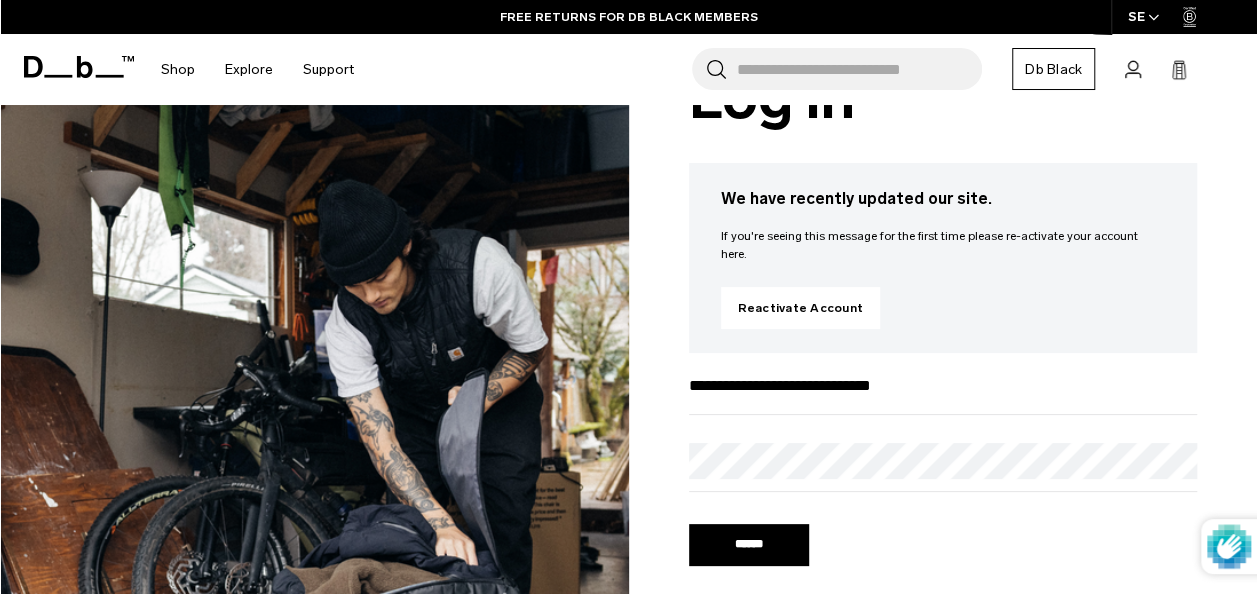 scroll, scrollTop: 143, scrollLeft: 0, axis: vertical 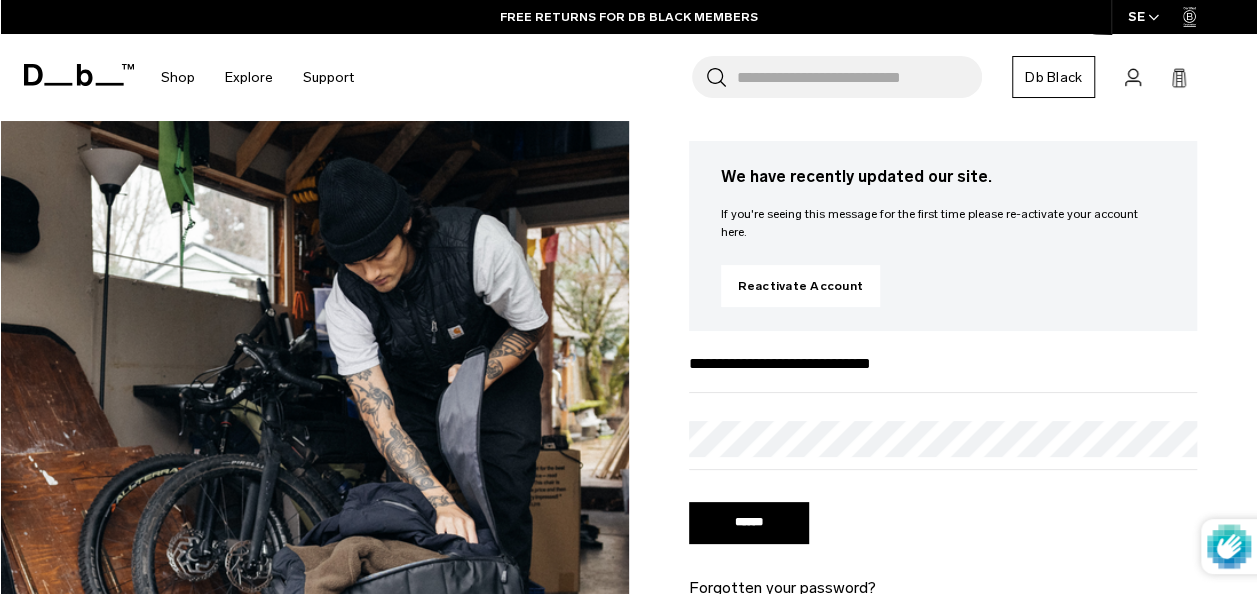 click on "******" at bounding box center (749, 523) 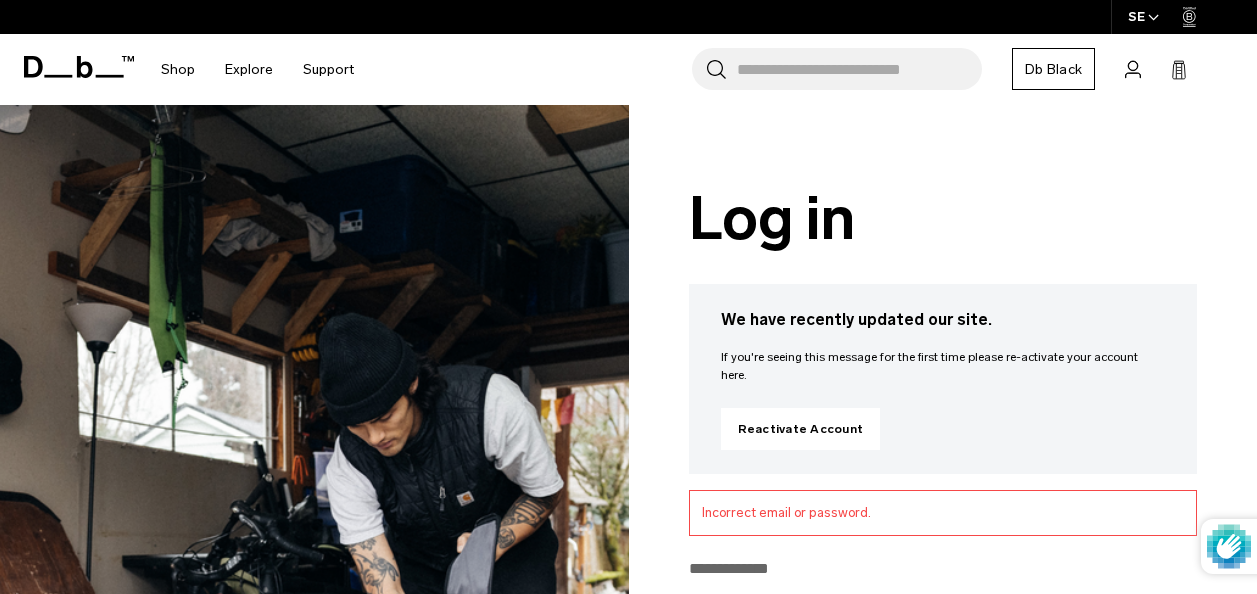 scroll, scrollTop: 0, scrollLeft: 0, axis: both 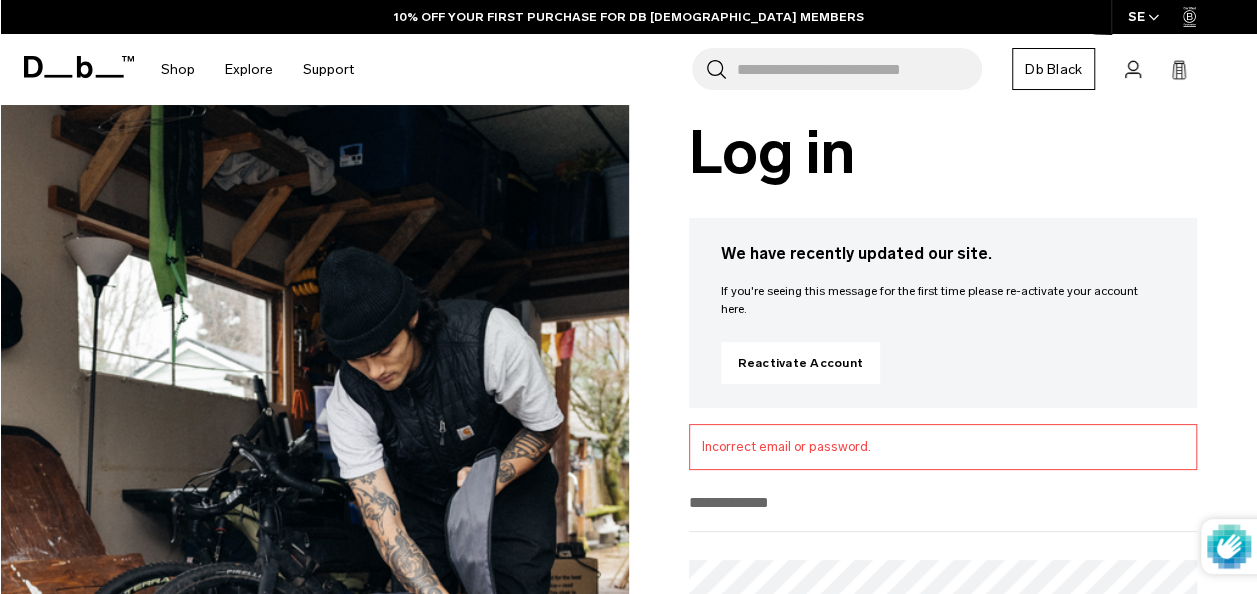 click on "Incorrect email or password." at bounding box center (943, 447) 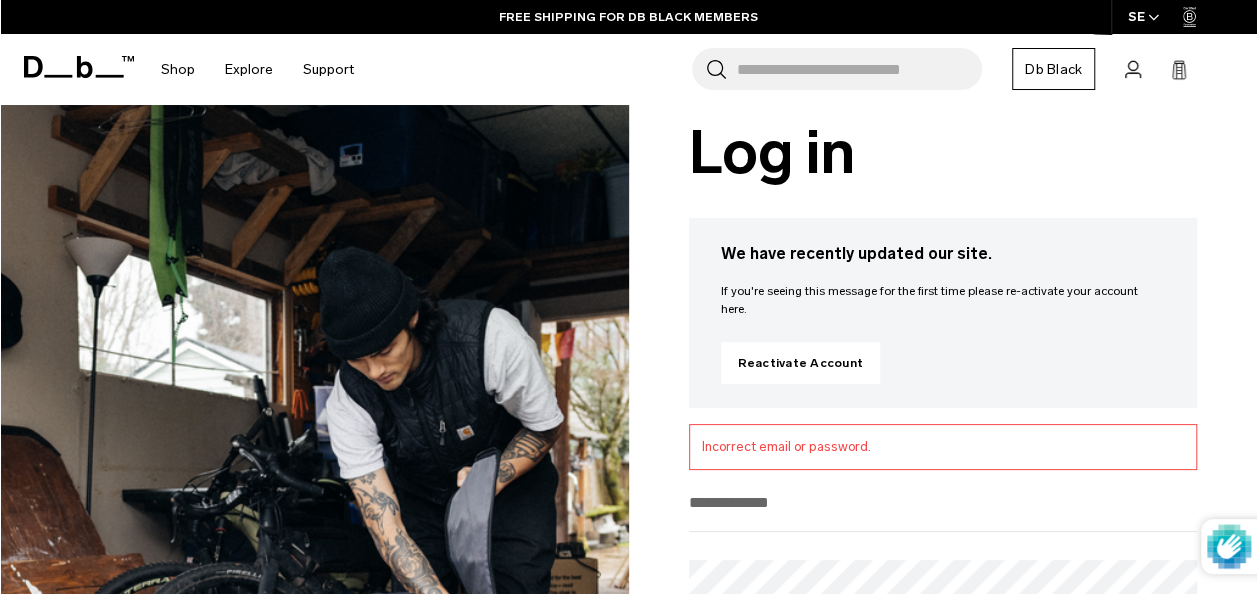 type on "**********" 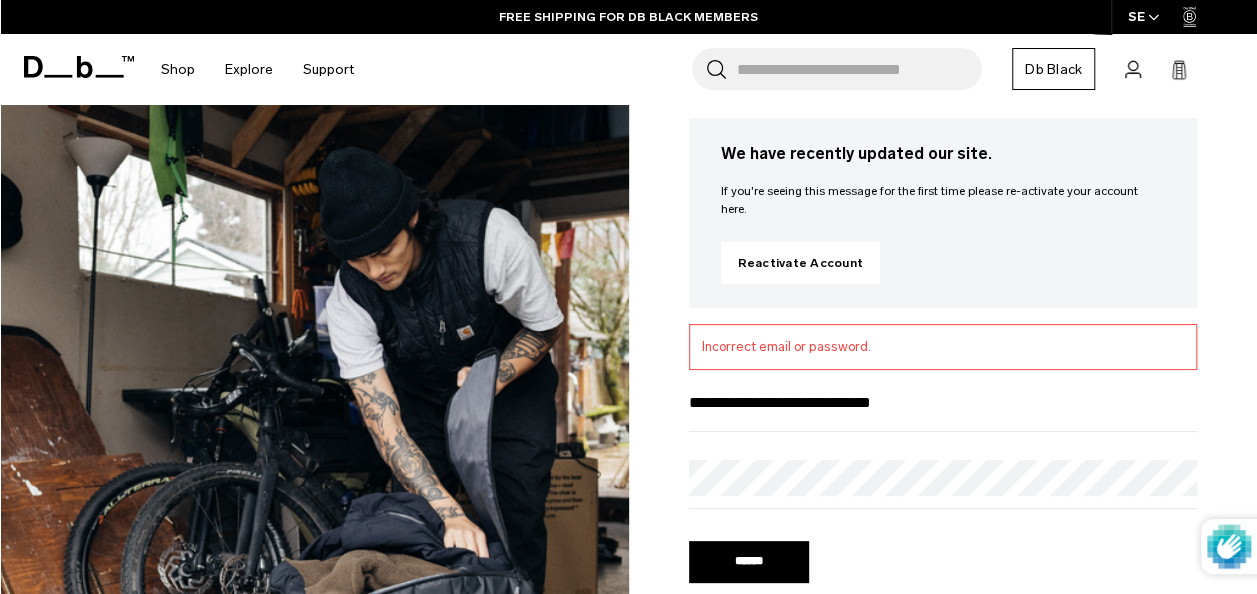 scroll, scrollTop: 173, scrollLeft: 0, axis: vertical 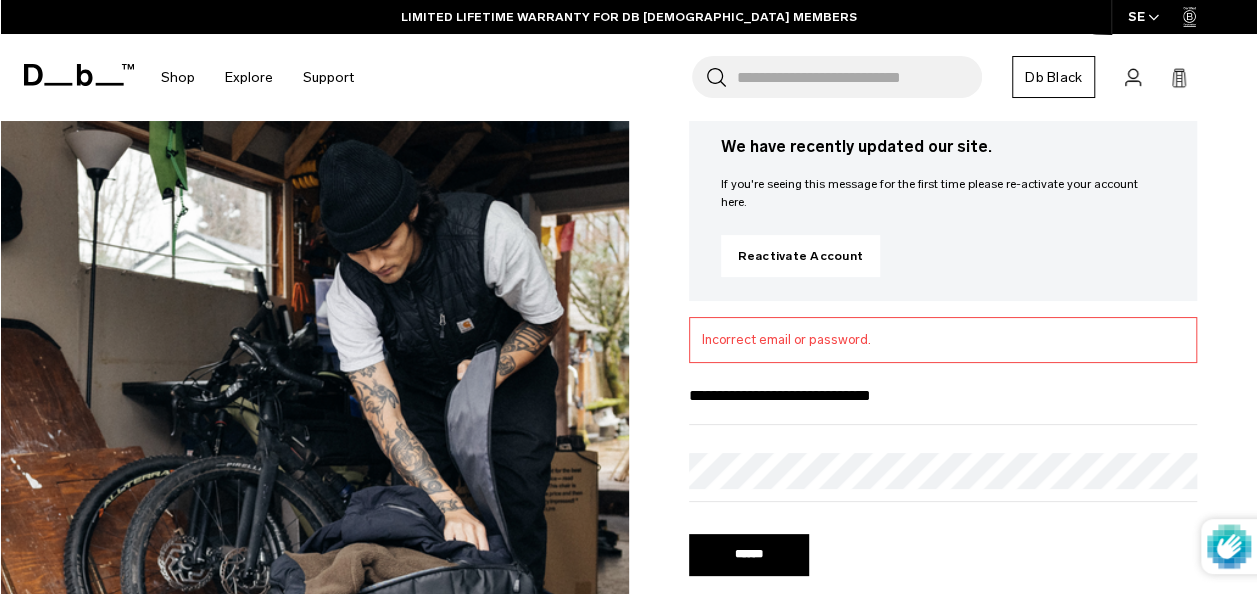 click on "******" at bounding box center [749, 555] 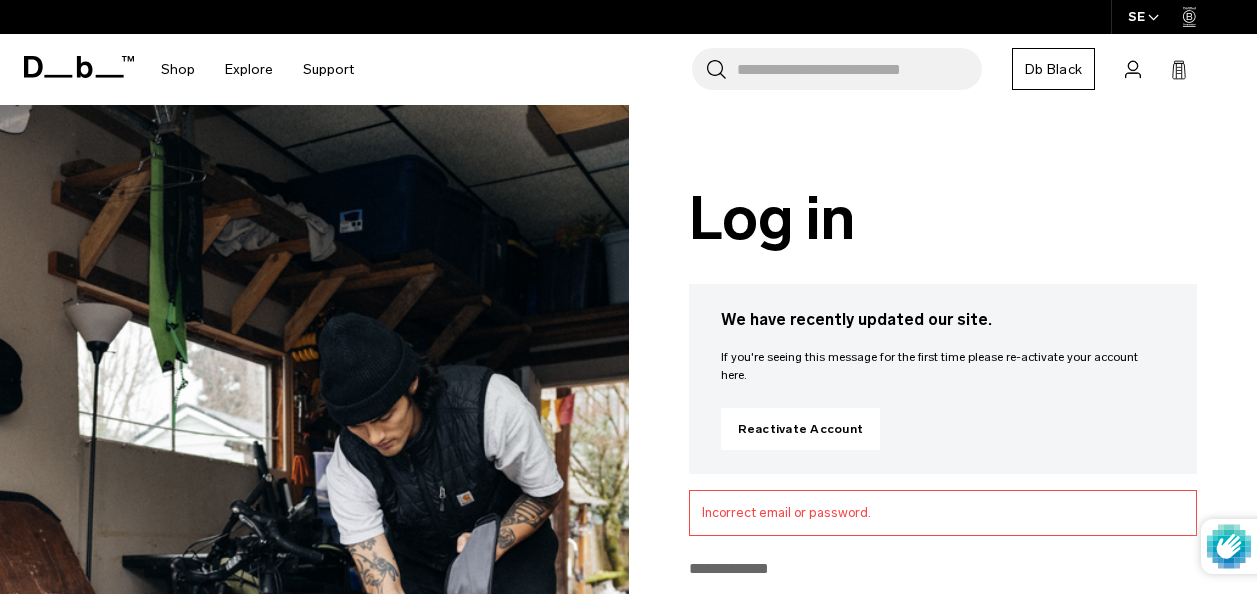 scroll, scrollTop: 0, scrollLeft: 0, axis: both 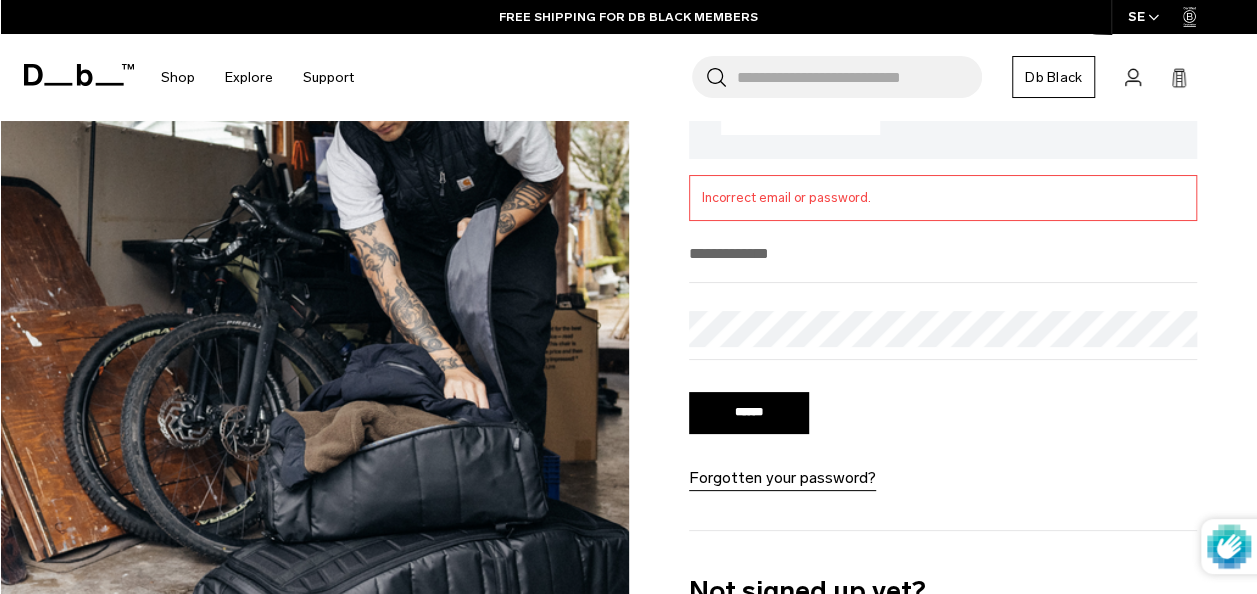 click at bounding box center (943, 253) 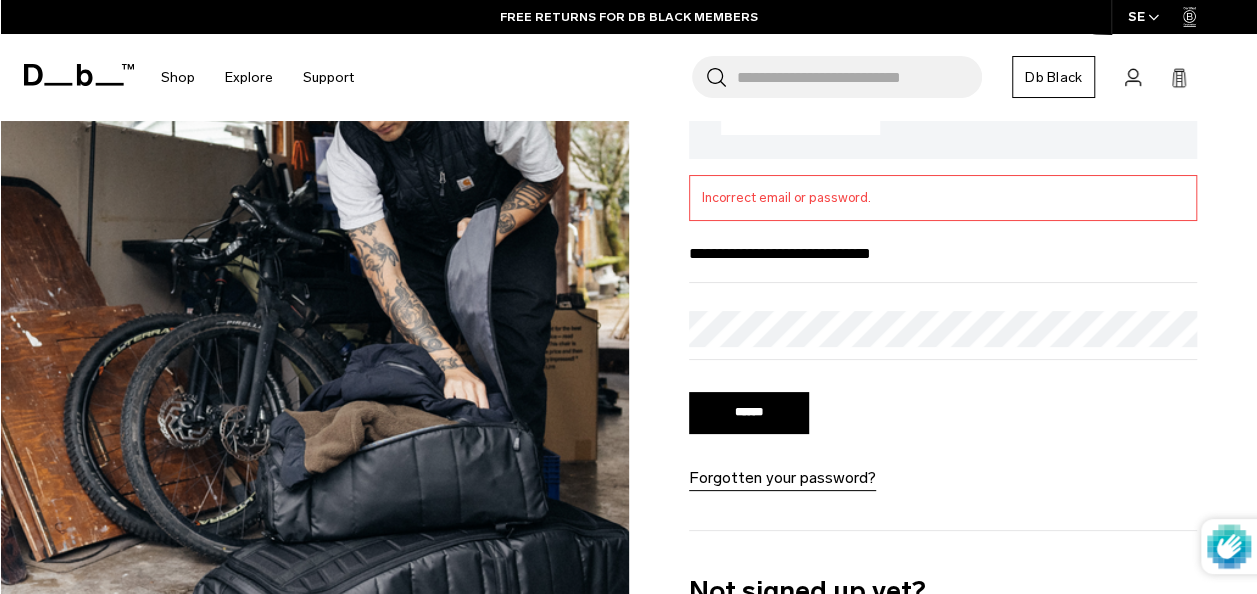 click on "******" at bounding box center [749, 413] 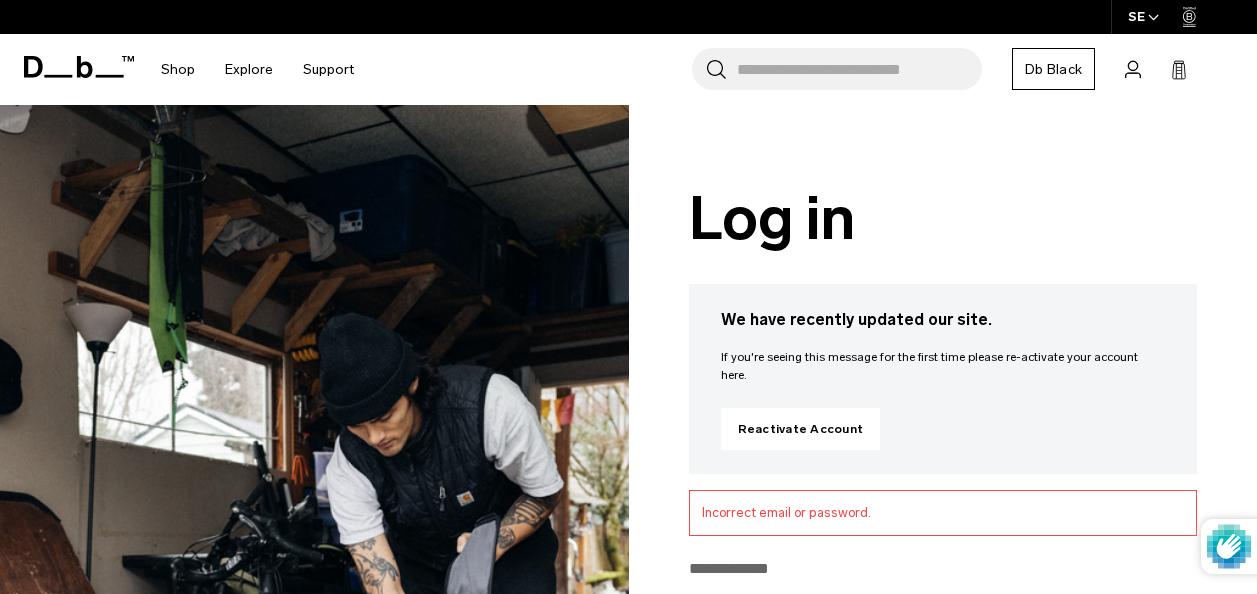 scroll, scrollTop: 0, scrollLeft: 0, axis: both 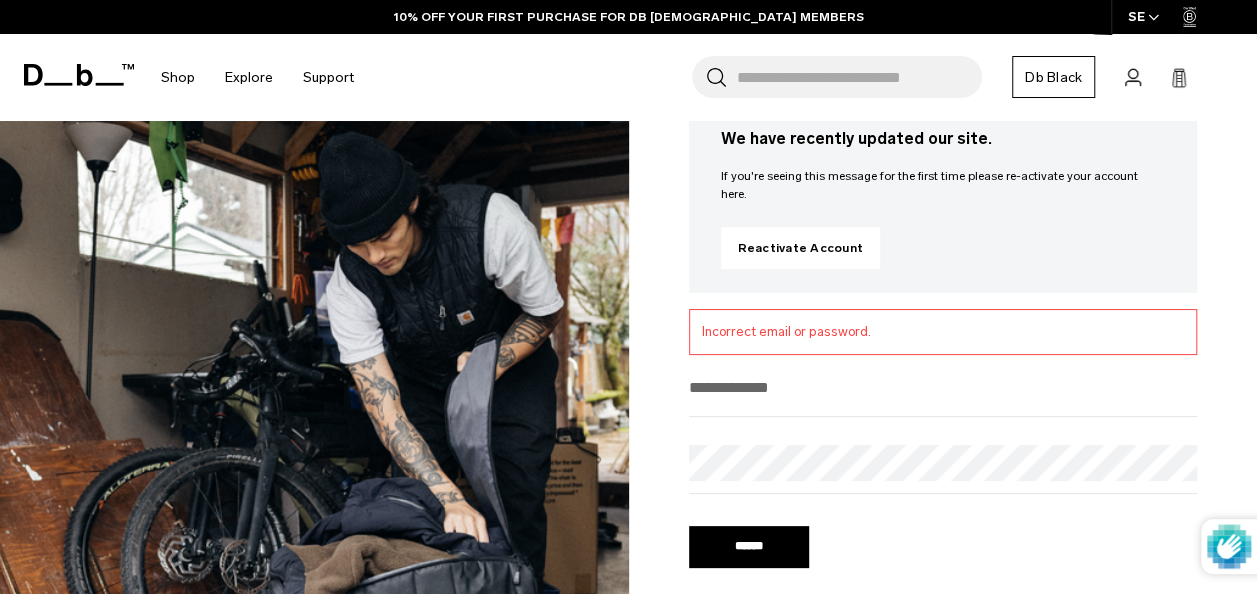 click at bounding box center (943, 387) 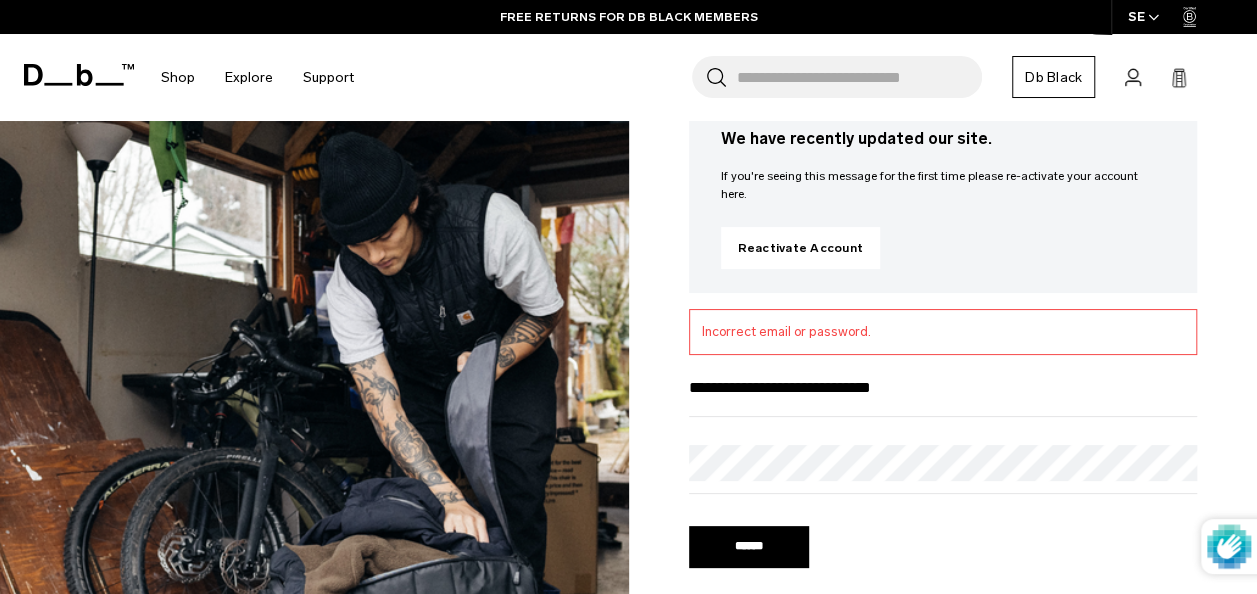 click on "******" at bounding box center [749, 547] 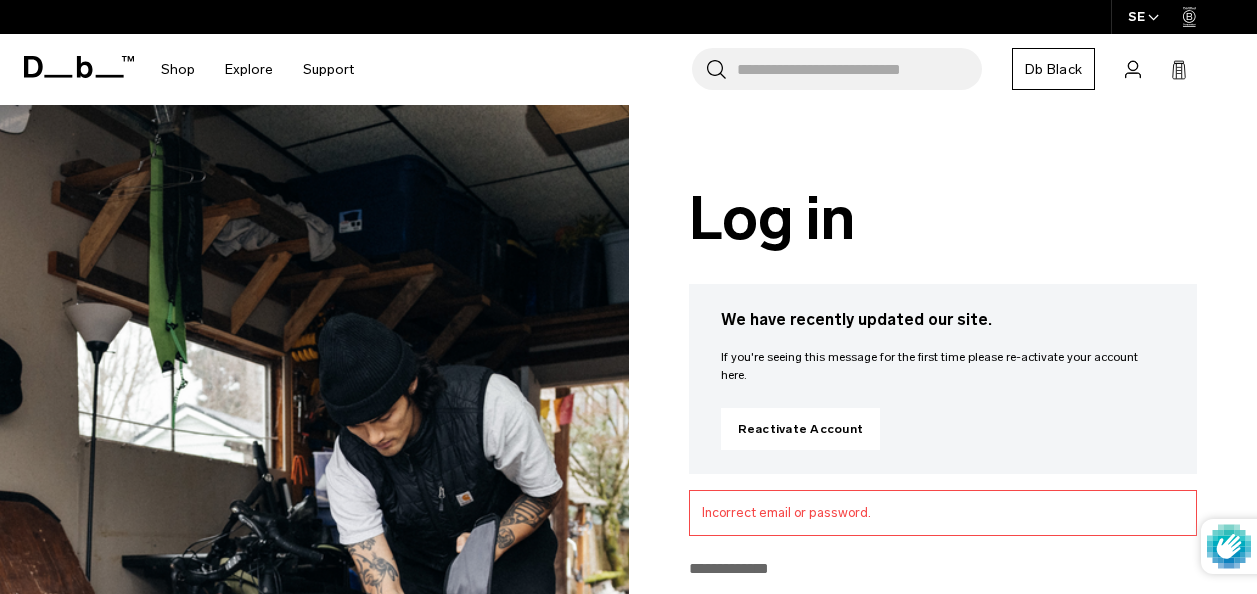 scroll, scrollTop: 0, scrollLeft: 0, axis: both 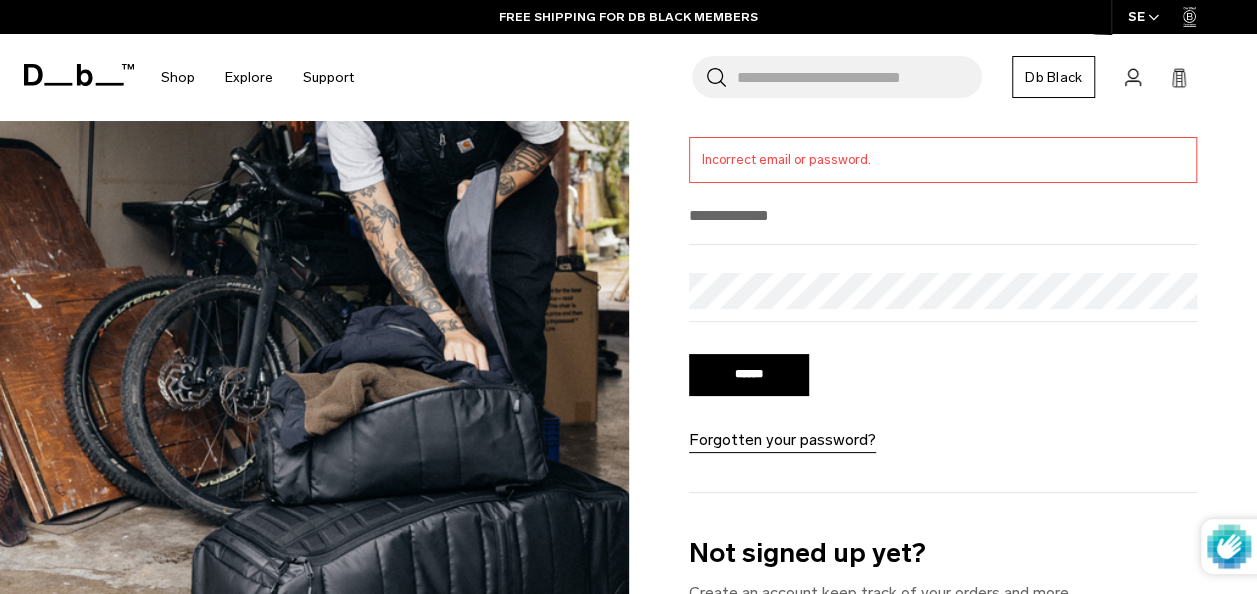 click on "Forgotten your password?" at bounding box center [782, 440] 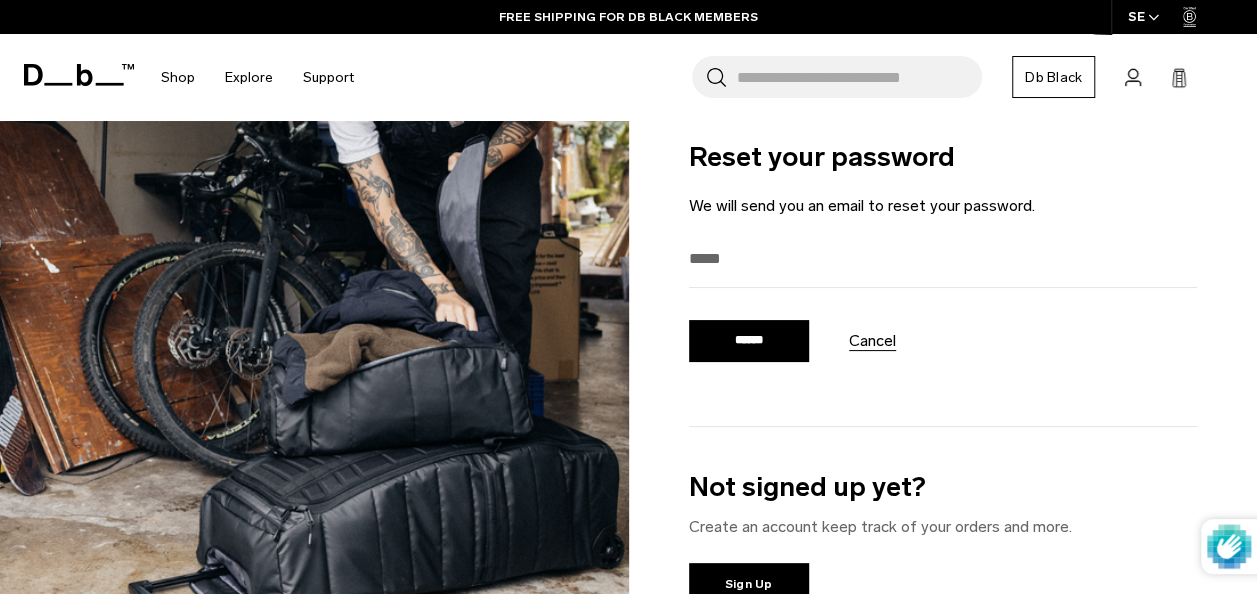 click at bounding box center [943, 258] 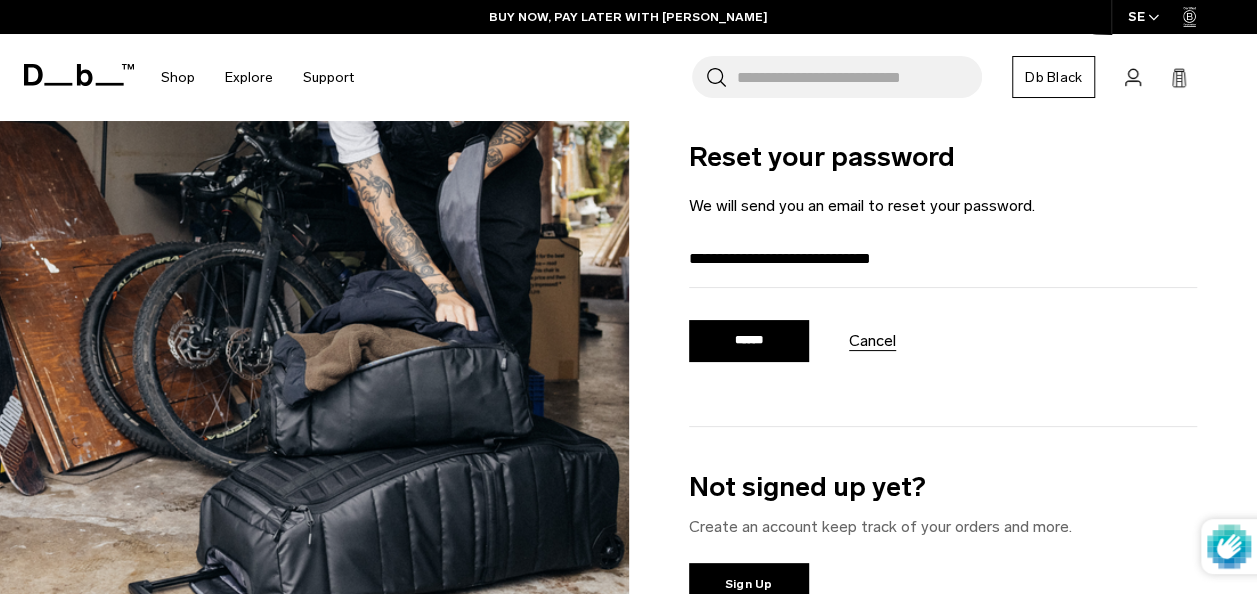 type on "**********" 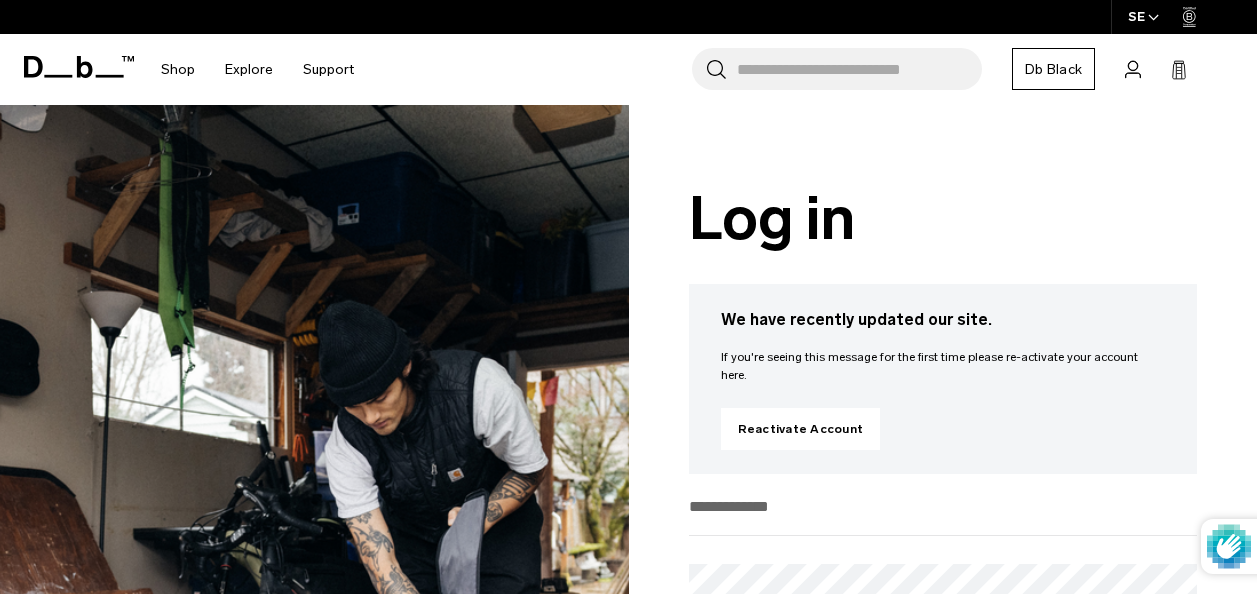 scroll, scrollTop: 0, scrollLeft: 0, axis: both 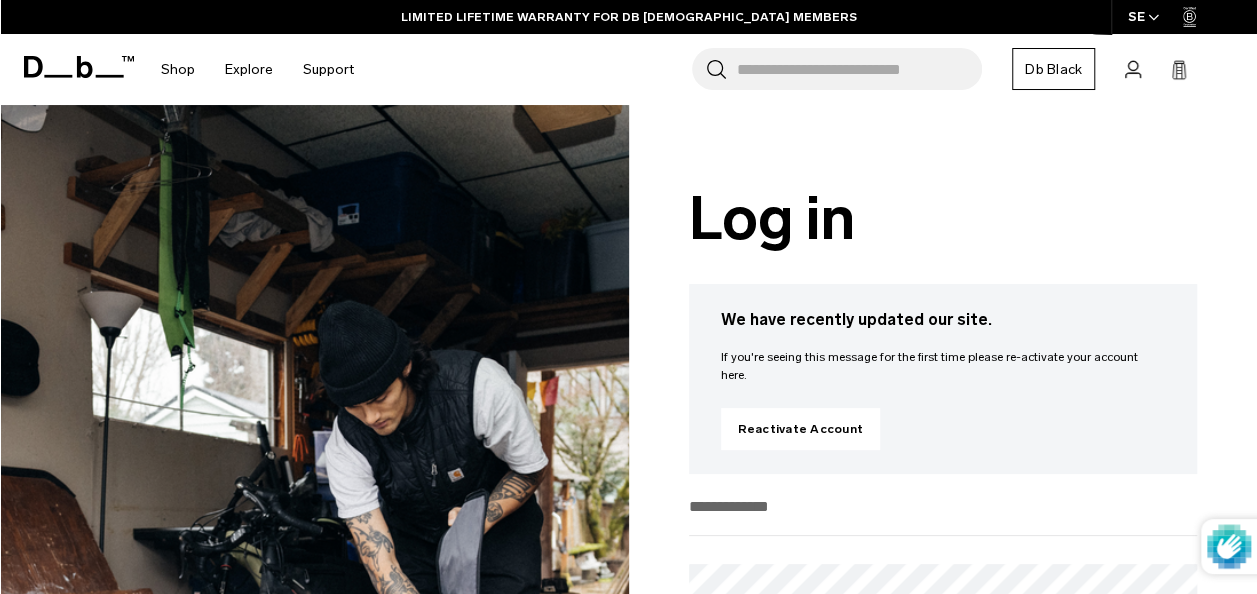 click on "Db Black" at bounding box center [1053, 69] 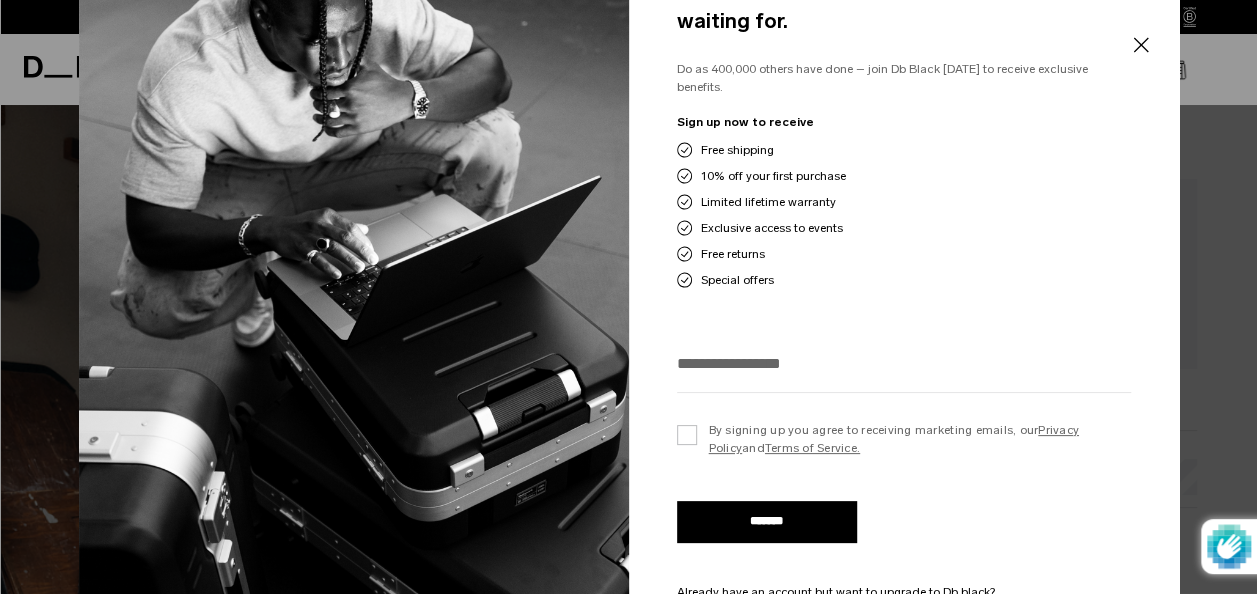 scroll, scrollTop: 0, scrollLeft: 0, axis: both 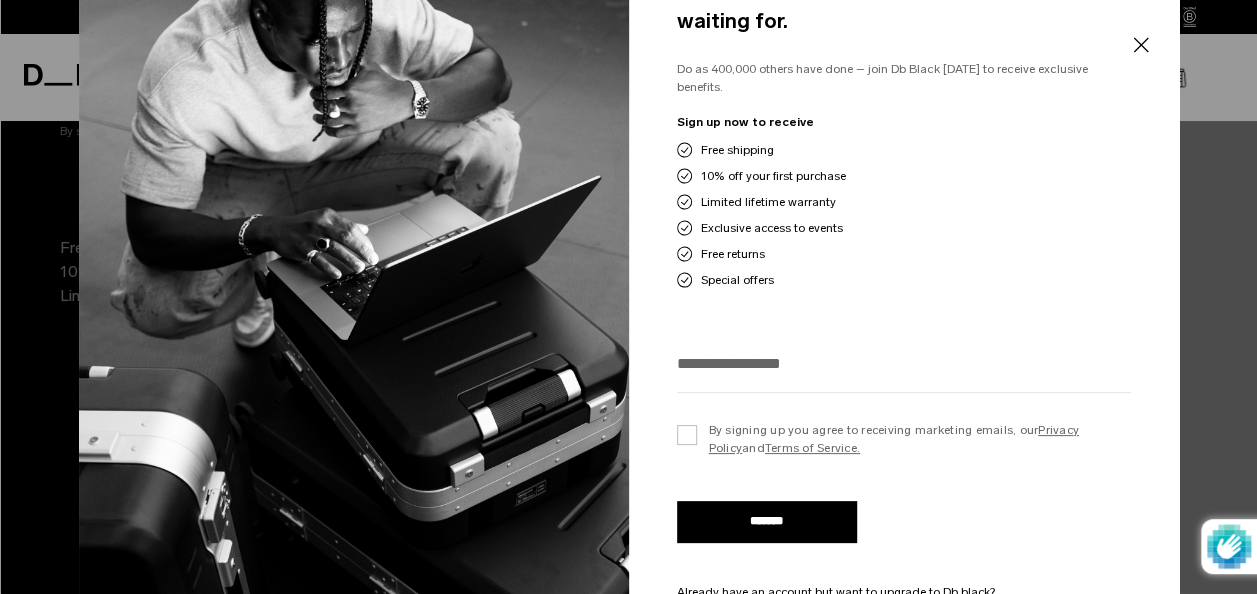 click on "Close" at bounding box center [1140, 45] 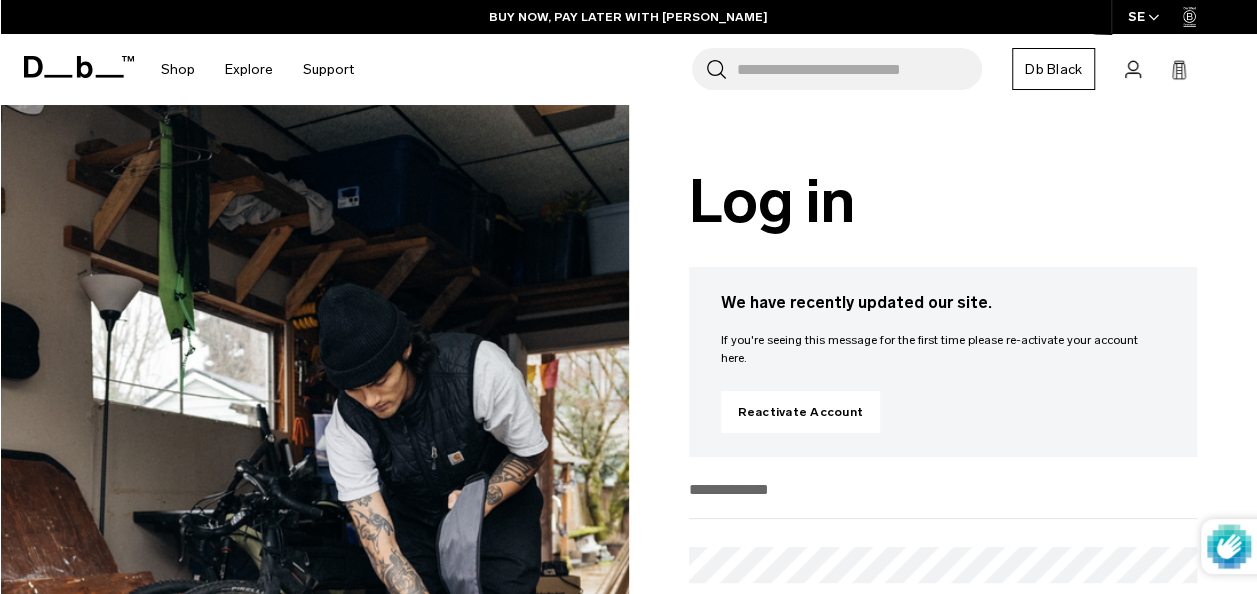scroll, scrollTop: 0, scrollLeft: 0, axis: both 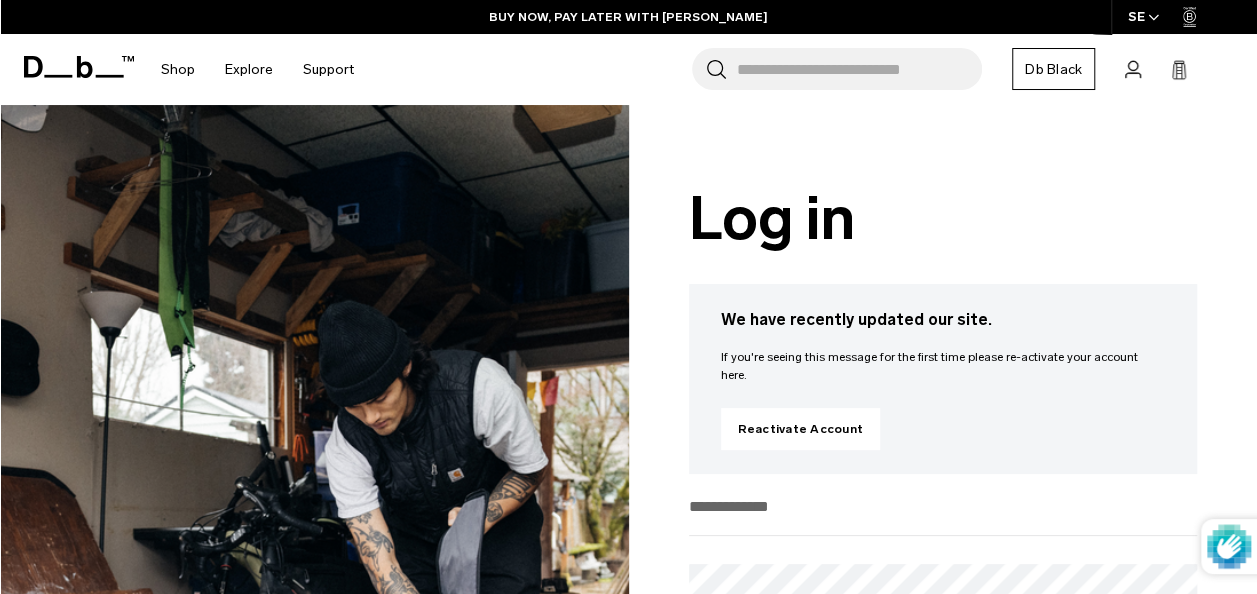 click on "Db Black" at bounding box center (1053, 69) 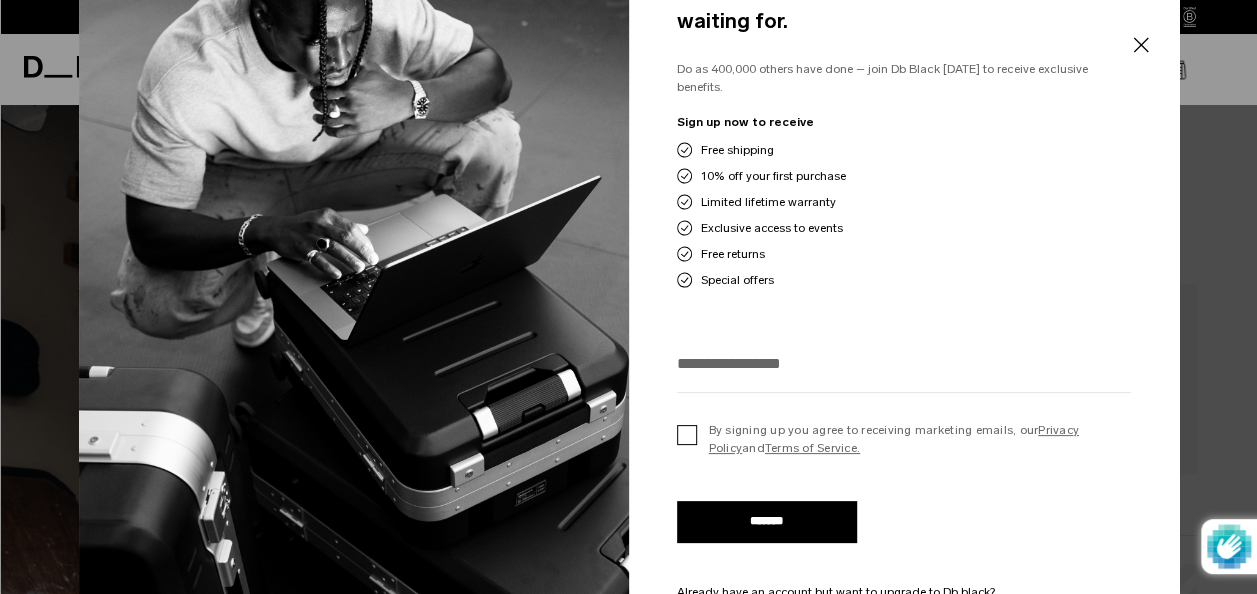 click on "By signing up you agree to receiving marketing emails, our  Privacy Policy  and  Terms of Service." at bounding box center [904, 439] 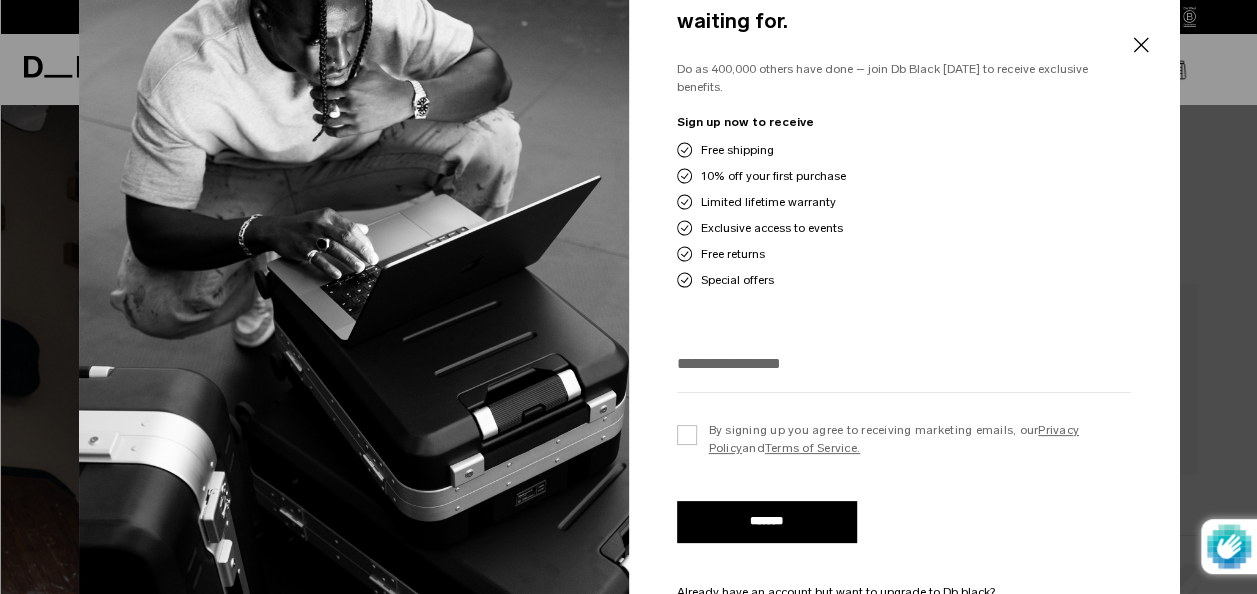 click on "*******" at bounding box center [767, 522] 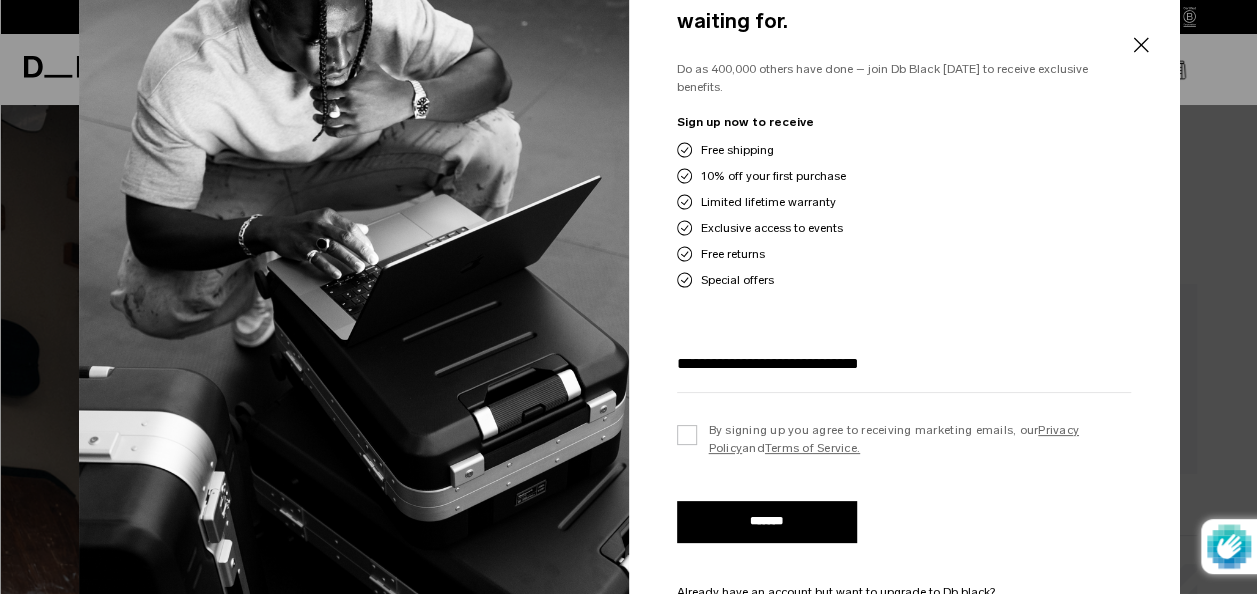 type on "**********" 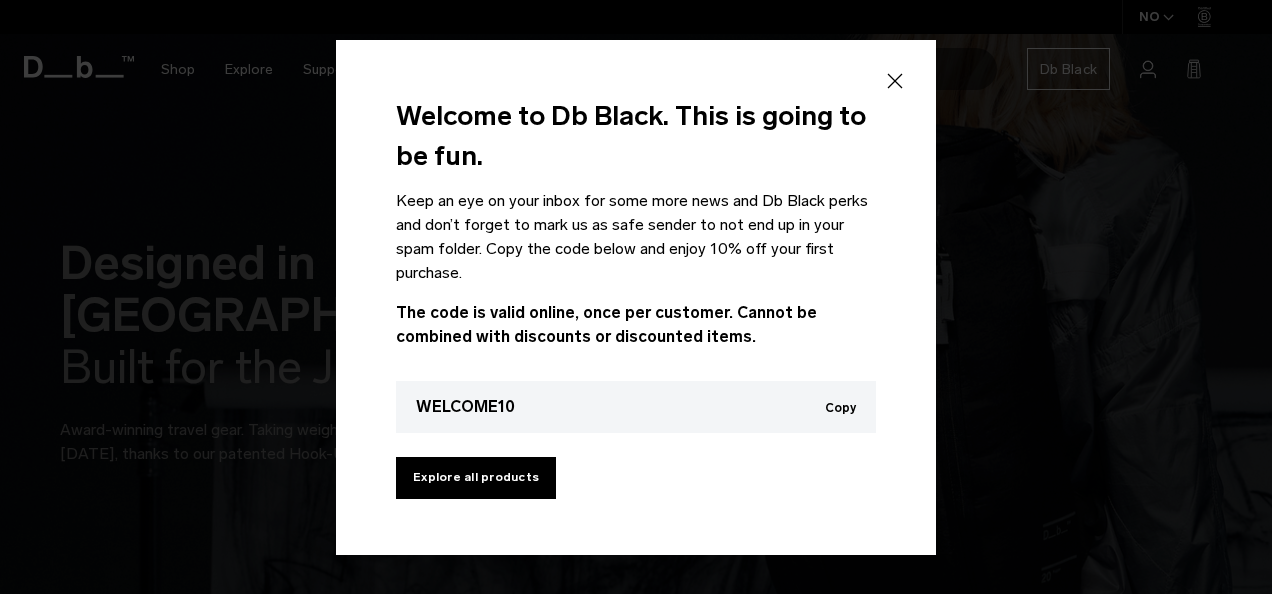 scroll, scrollTop: 0, scrollLeft: 0, axis: both 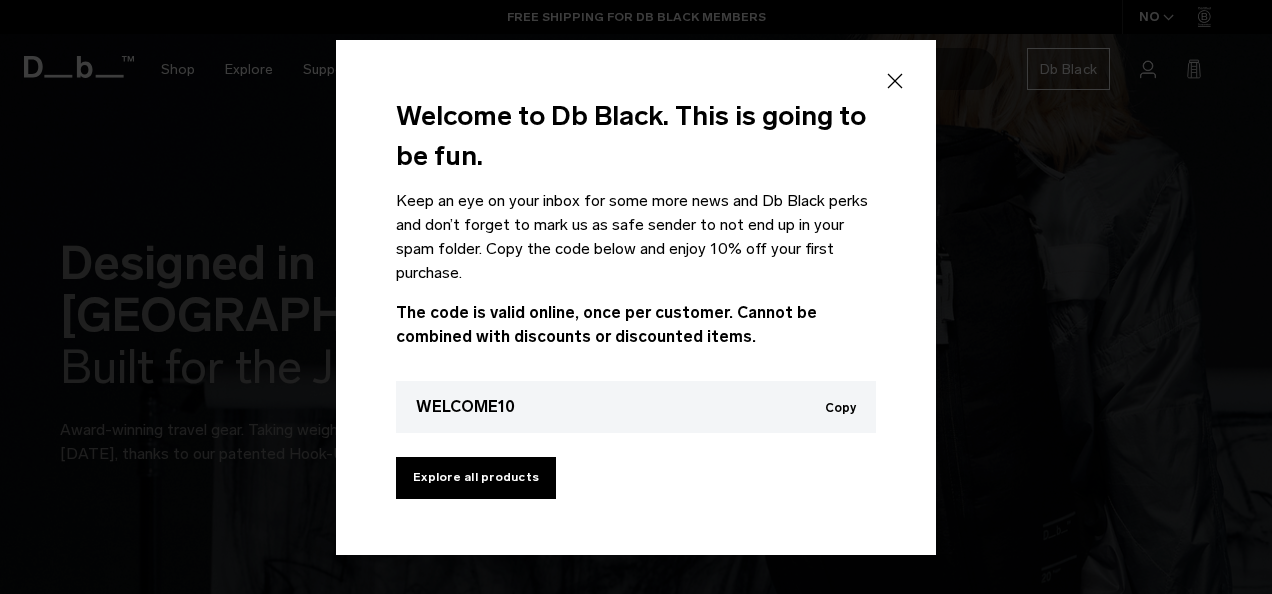 click on "Copy" at bounding box center (840, 408) 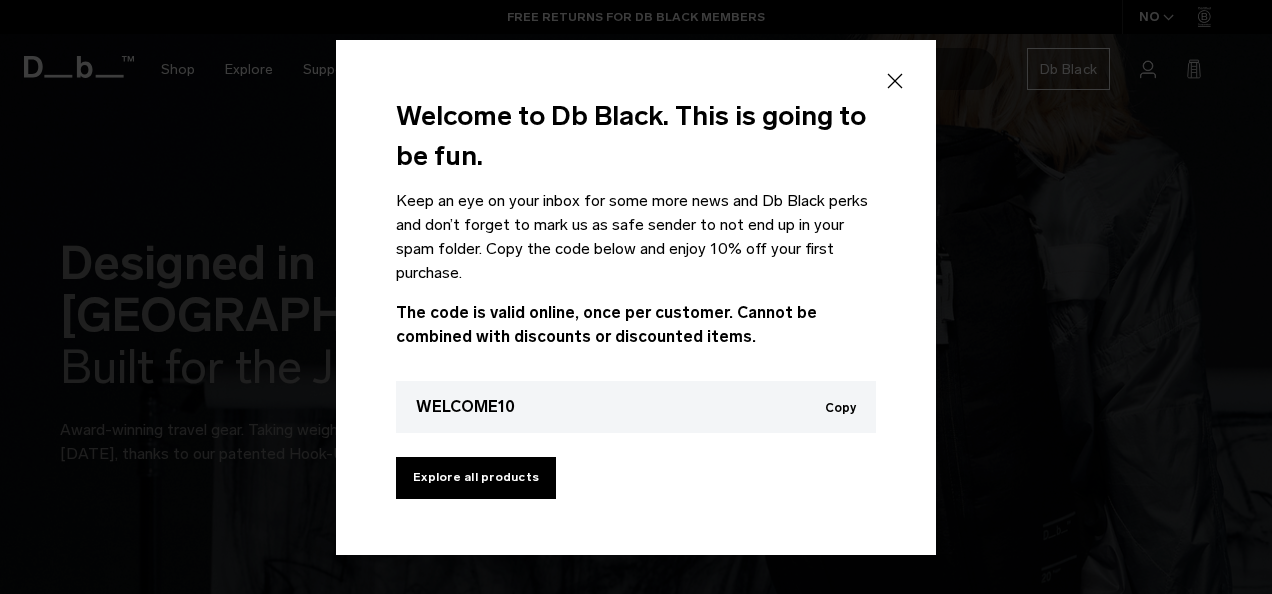 click 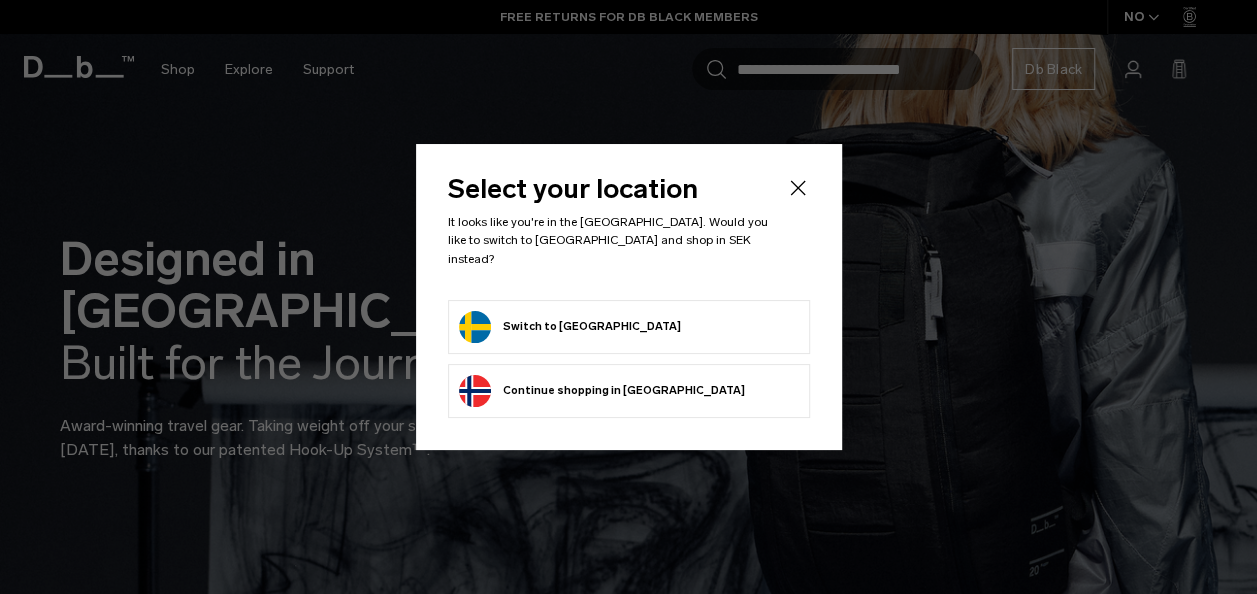 click on "Switch to Sweden" at bounding box center (570, 327) 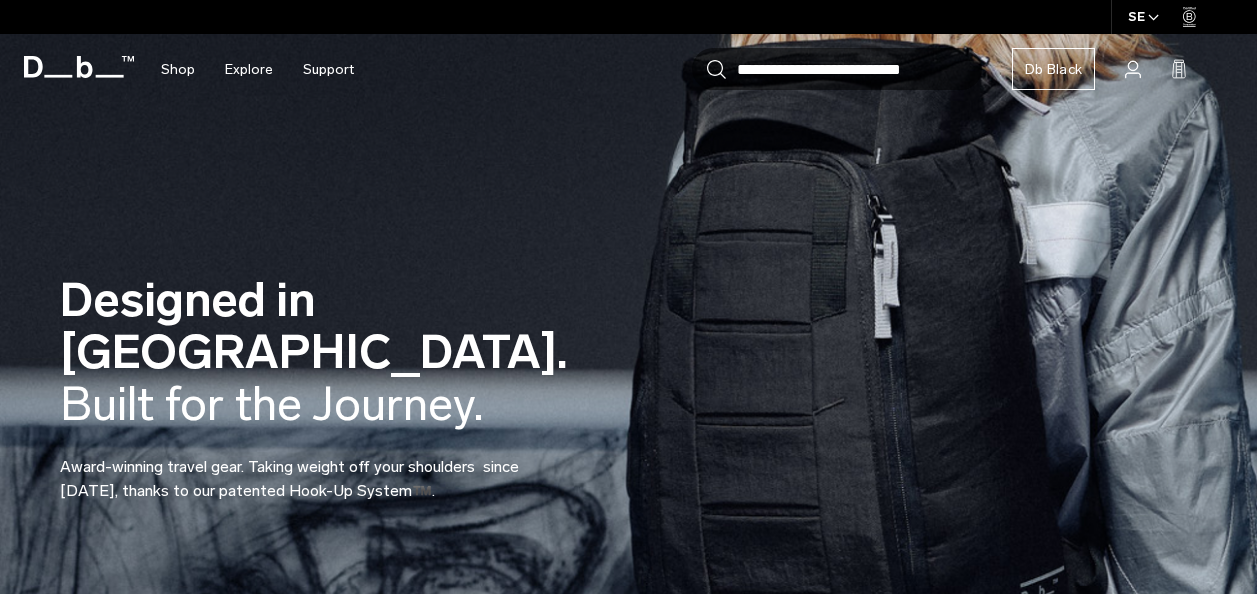 scroll, scrollTop: 0, scrollLeft: 0, axis: both 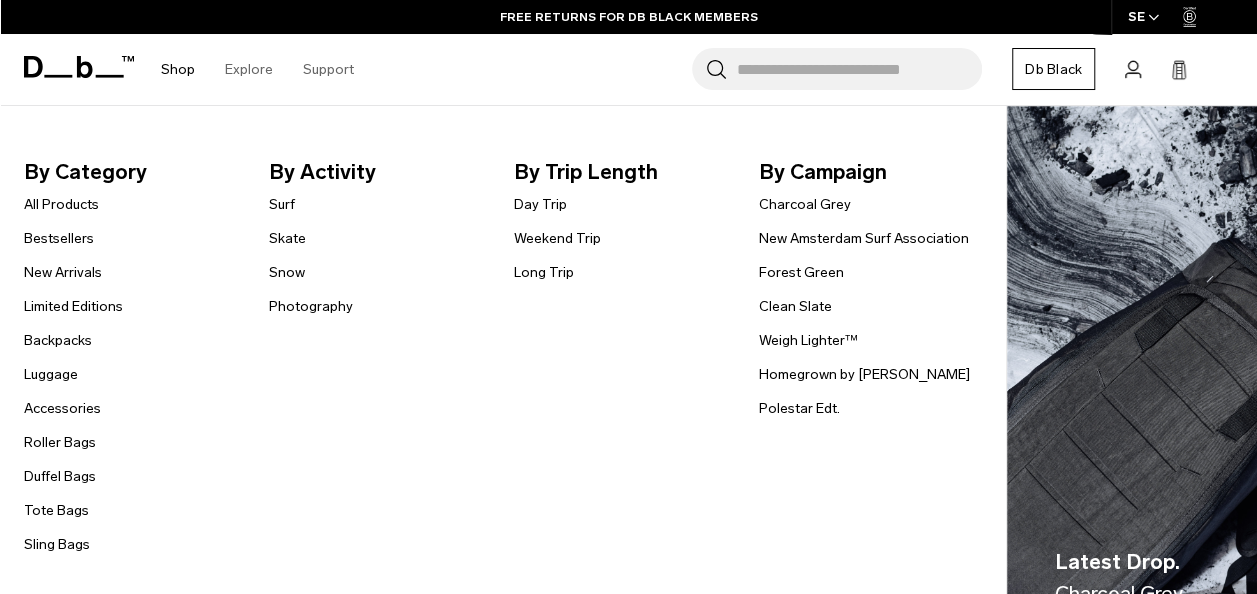 click on "Shop" at bounding box center [178, 69] 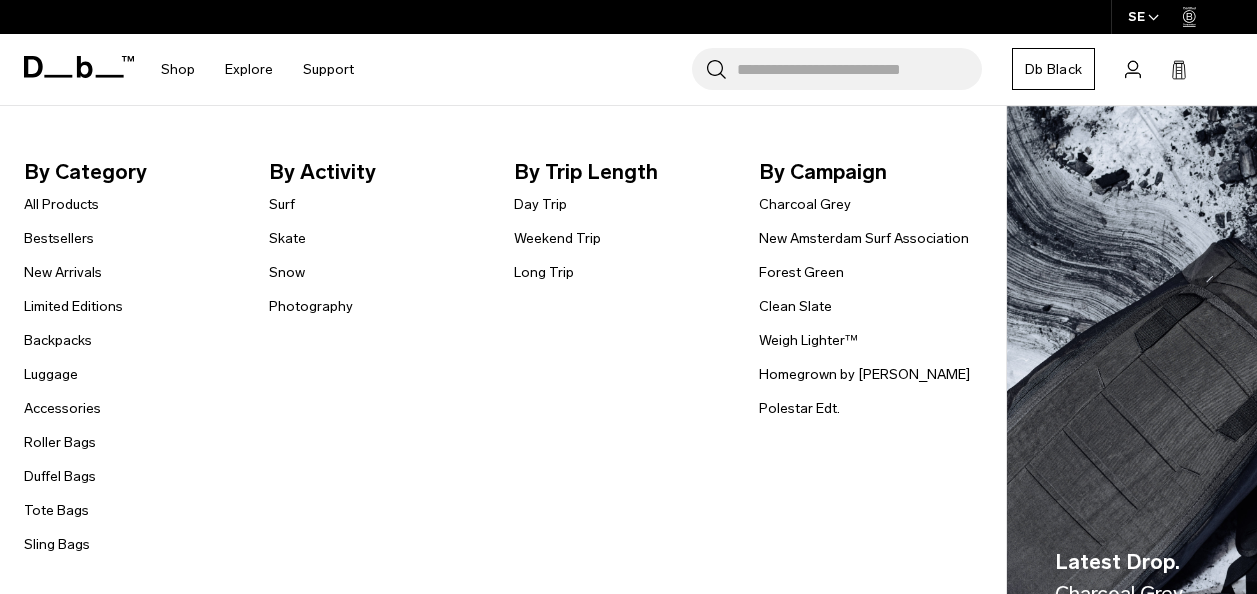scroll, scrollTop: 0, scrollLeft: 0, axis: both 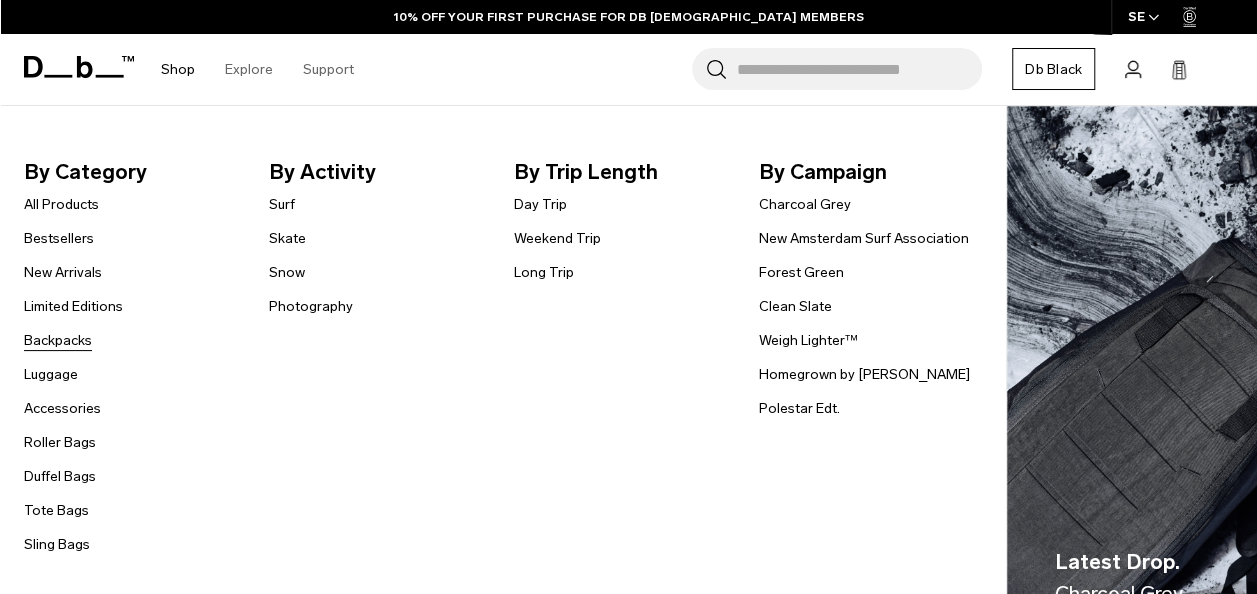 click on "Backpacks" at bounding box center (58, 340) 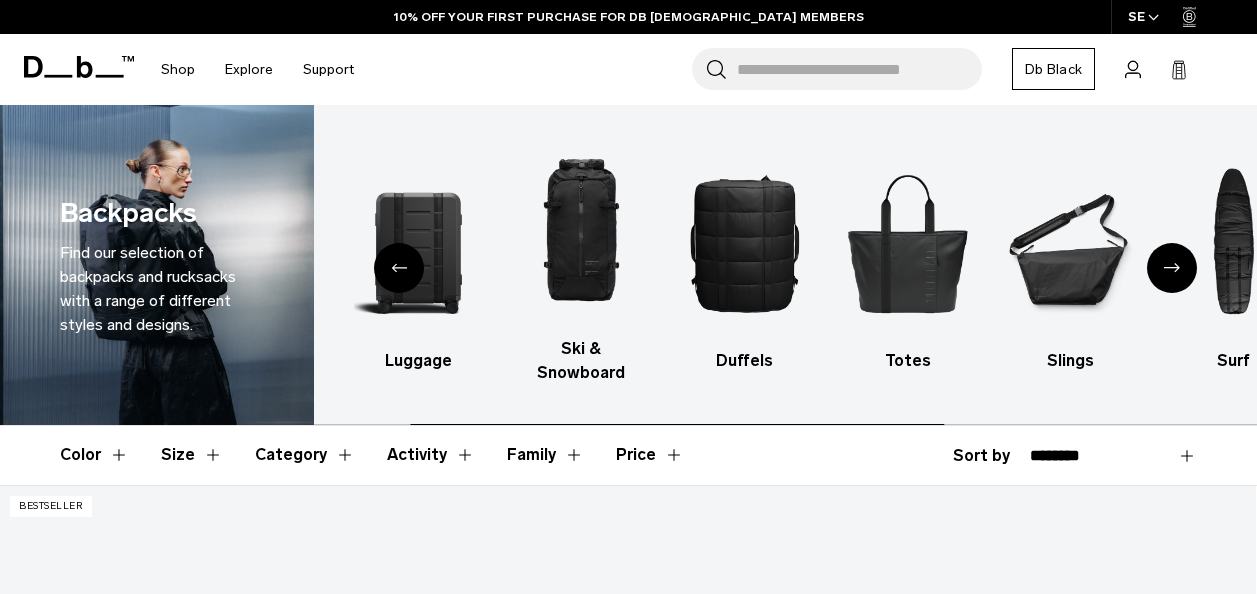 scroll, scrollTop: 0, scrollLeft: 0, axis: both 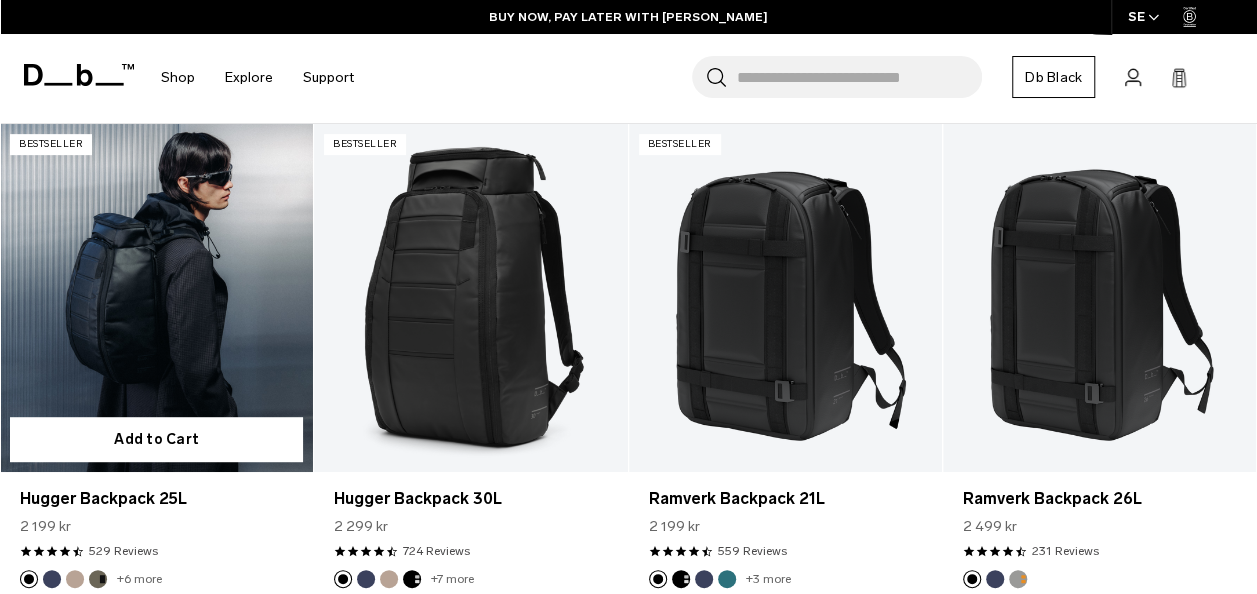 click at bounding box center [156, 298] 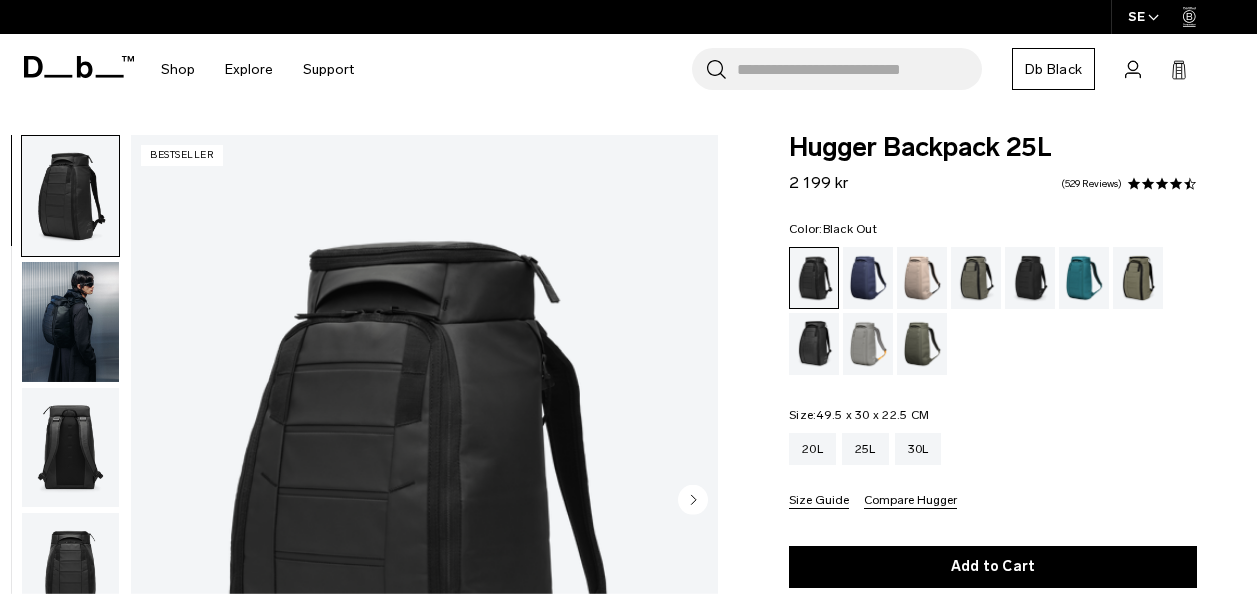 scroll, scrollTop: 0, scrollLeft: 0, axis: both 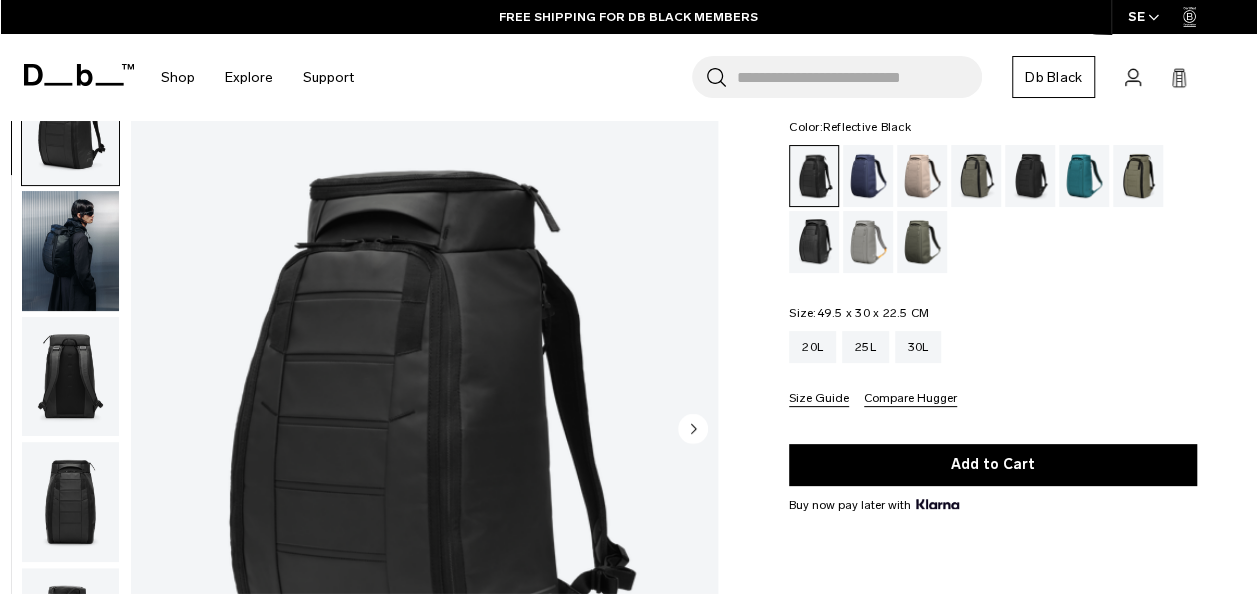 click at bounding box center [814, 242] 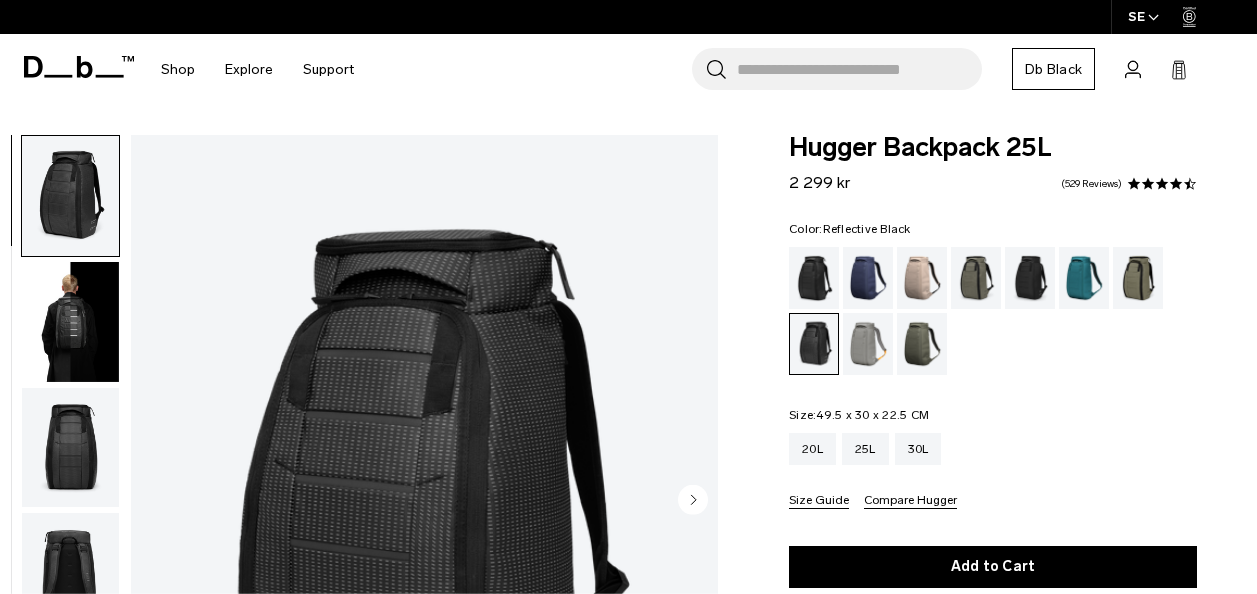 scroll, scrollTop: 0, scrollLeft: 0, axis: both 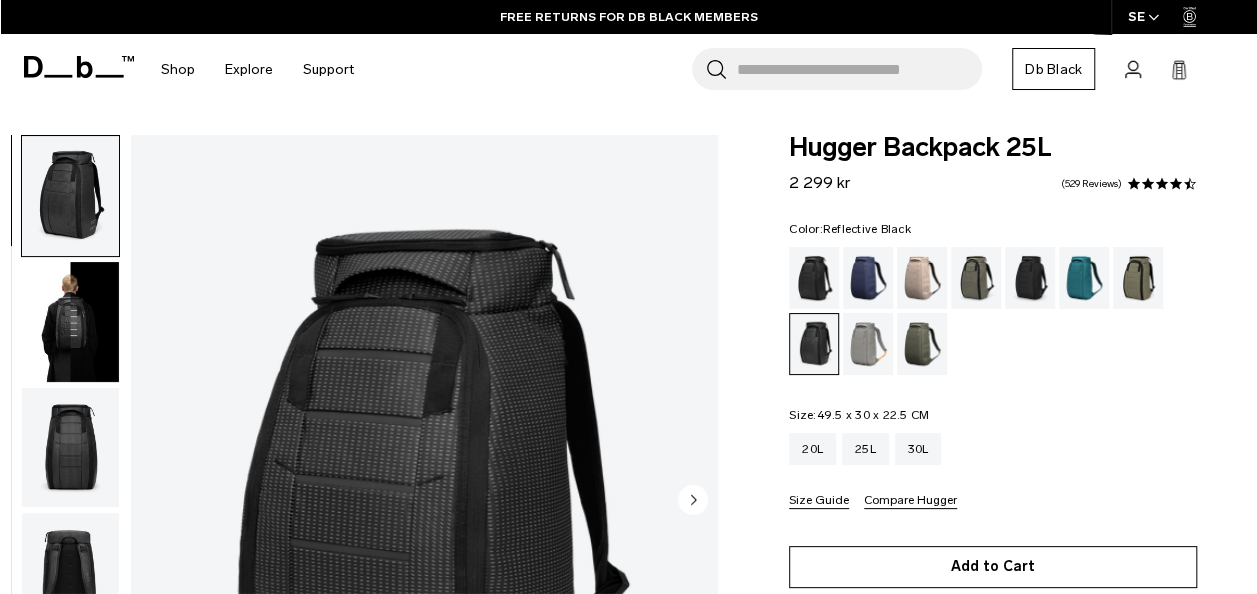 click on "Add to Cart" at bounding box center [993, 567] 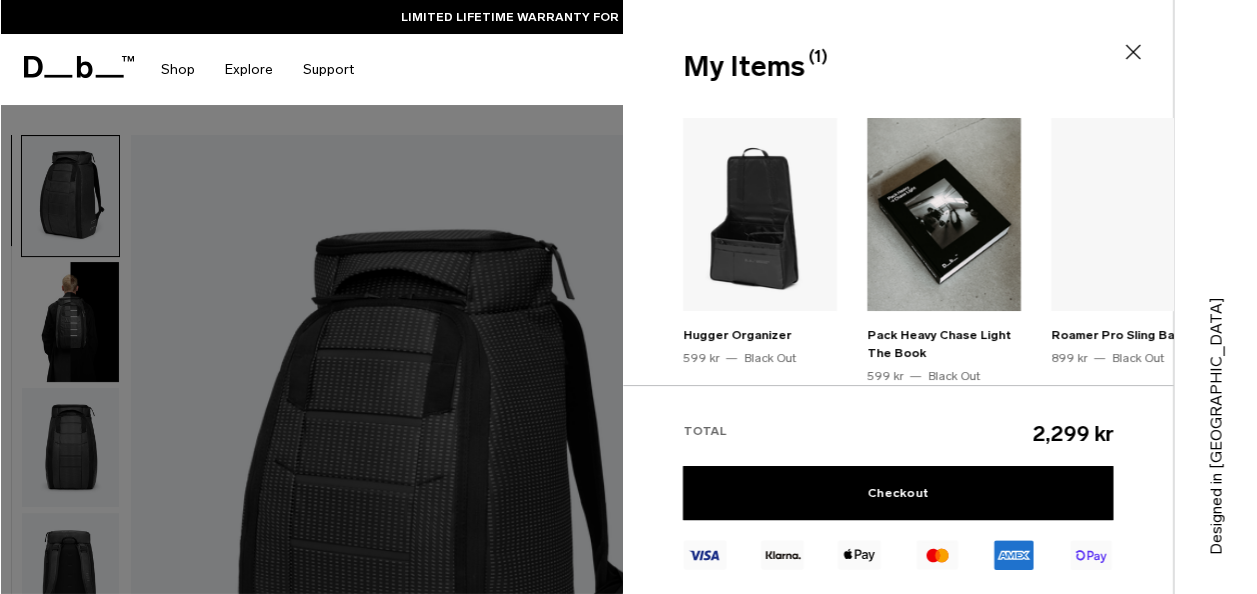scroll, scrollTop: 237, scrollLeft: 0, axis: vertical 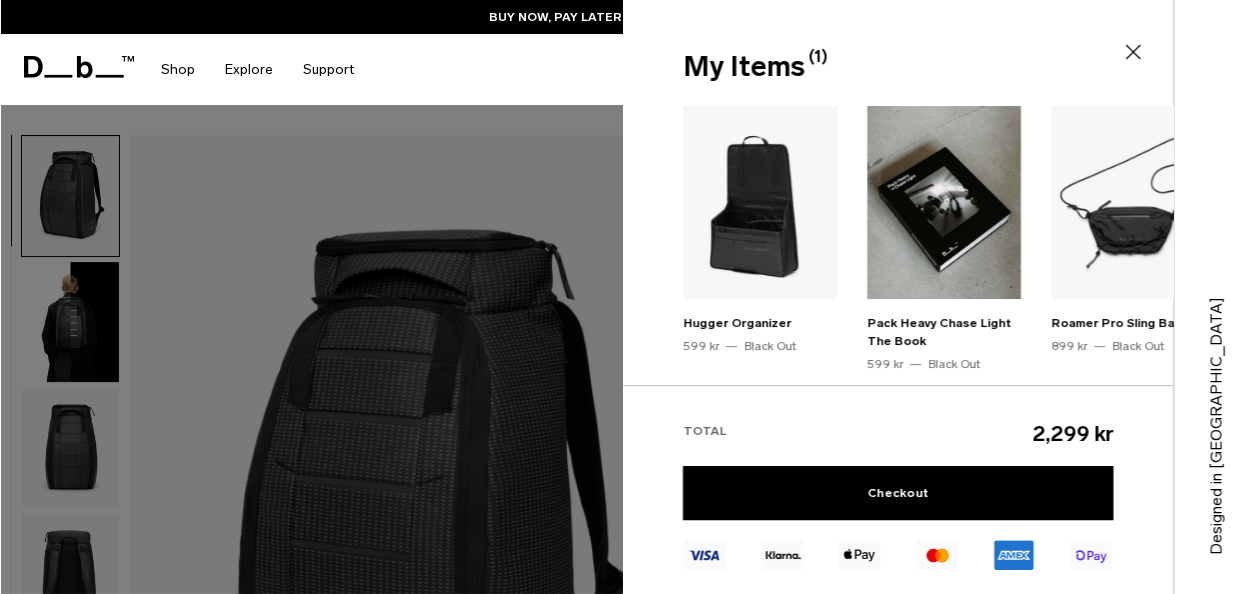 click at bounding box center (760, 202) 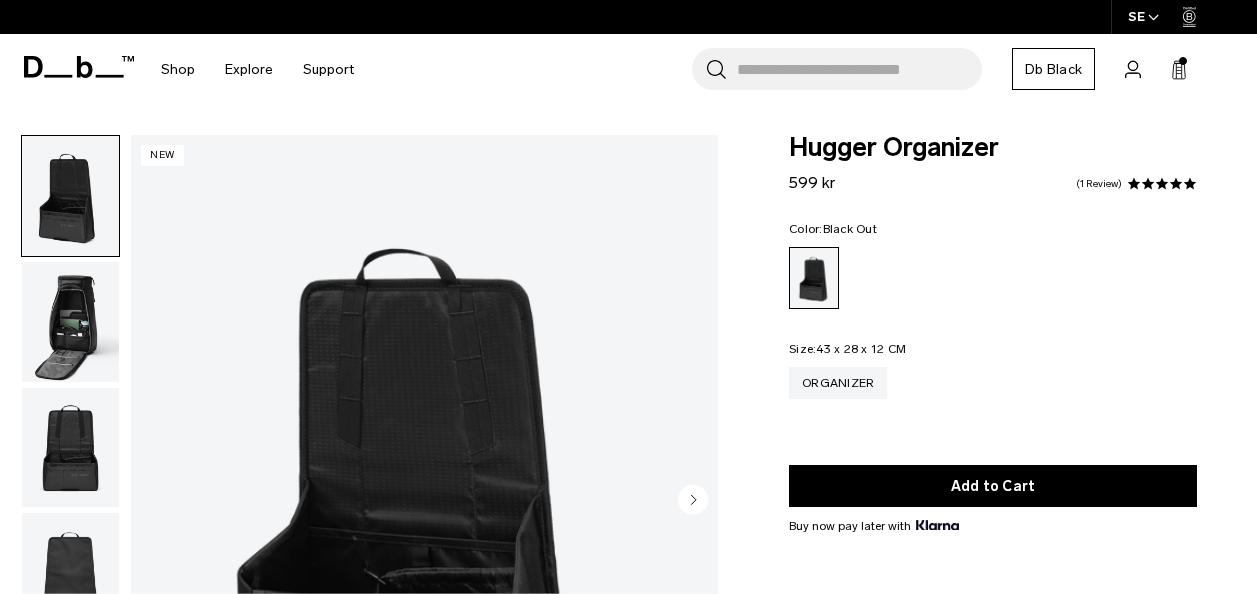 scroll, scrollTop: 0, scrollLeft: 0, axis: both 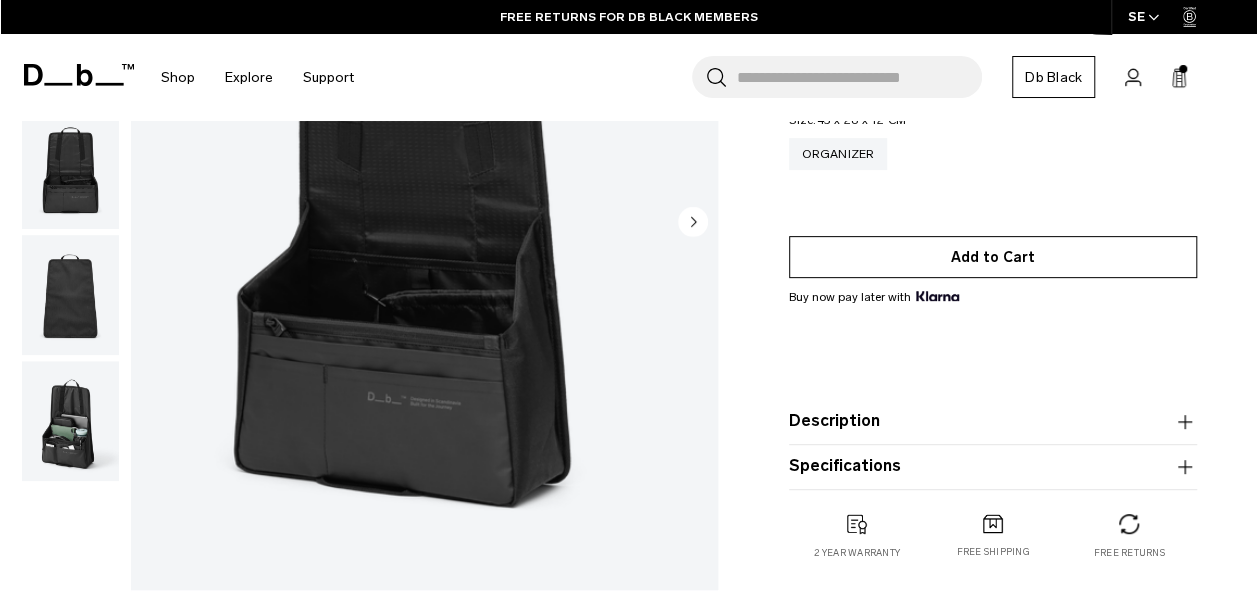 click on "Add to Cart" at bounding box center [993, 257] 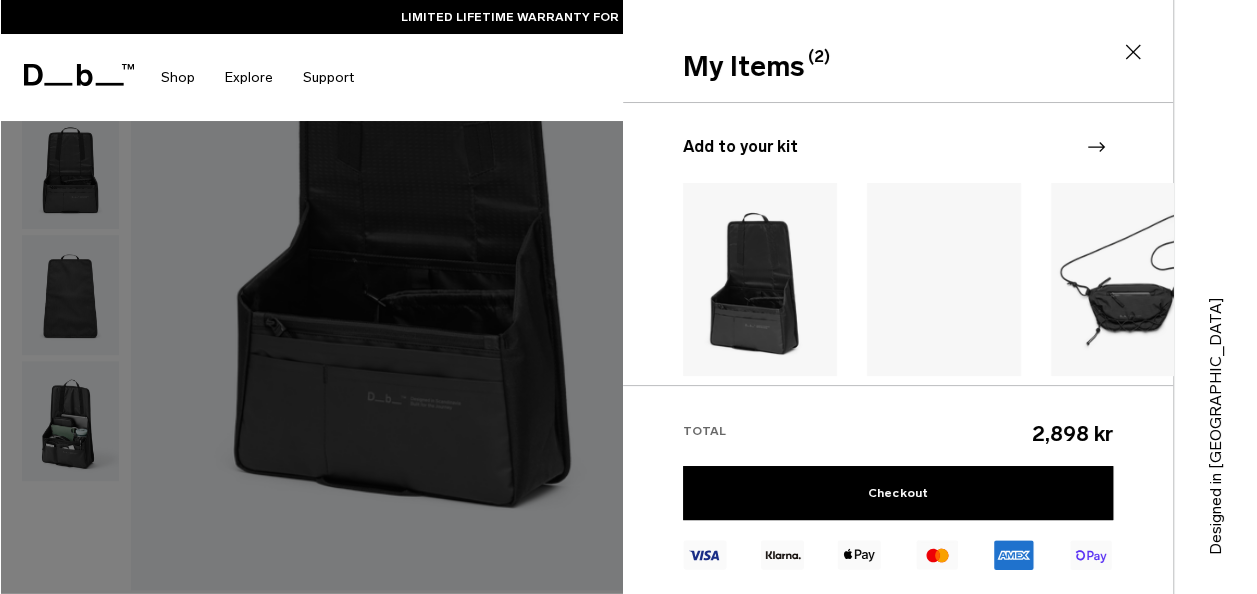 scroll, scrollTop: 489, scrollLeft: 0, axis: vertical 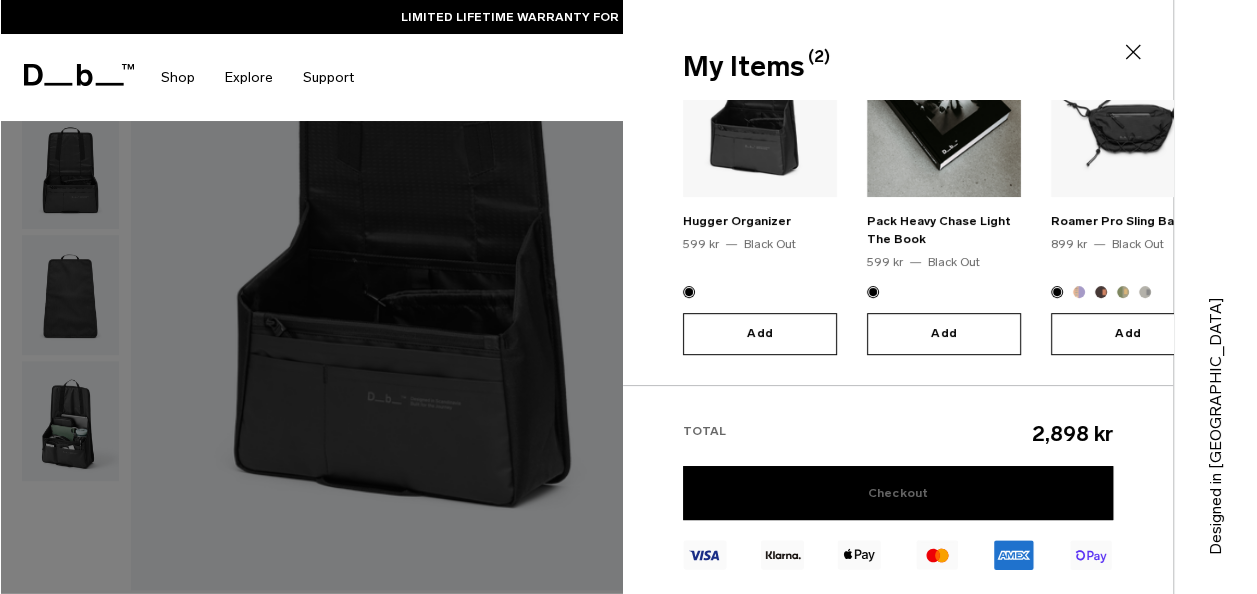 click on "Checkout" at bounding box center [898, 493] 